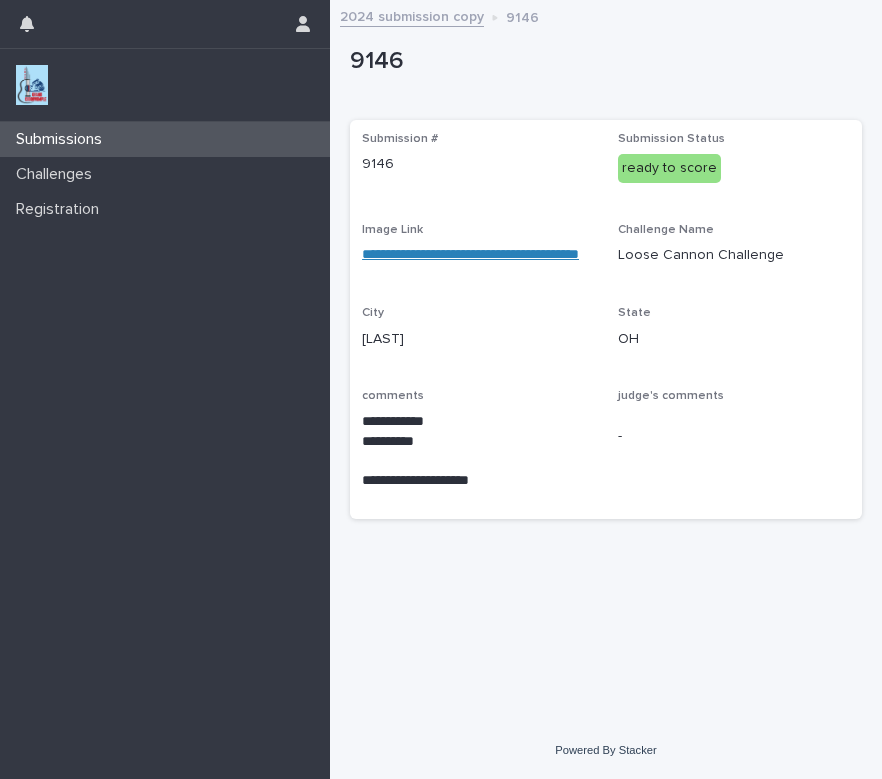 scroll, scrollTop: 0, scrollLeft: 0, axis: both 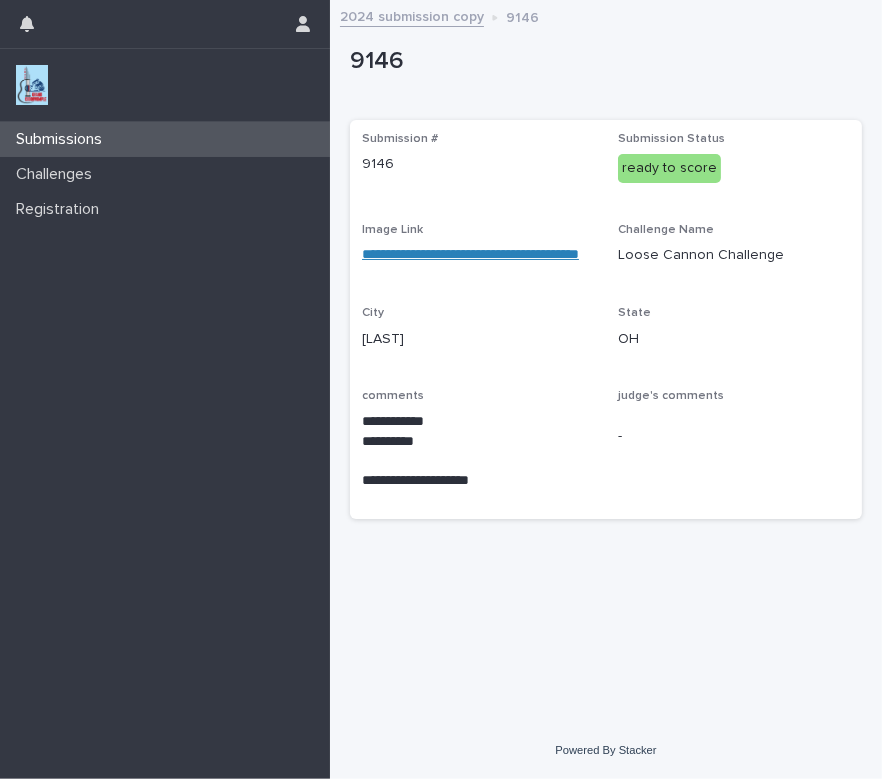 click at bounding box center [32, 85] 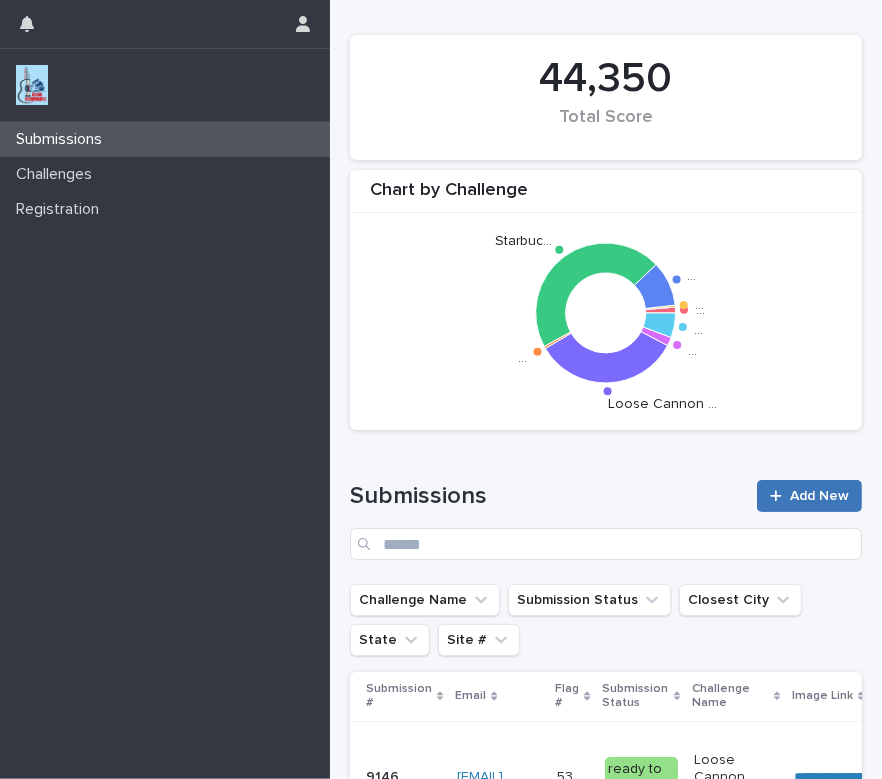 click on "Add New" at bounding box center [819, 496] 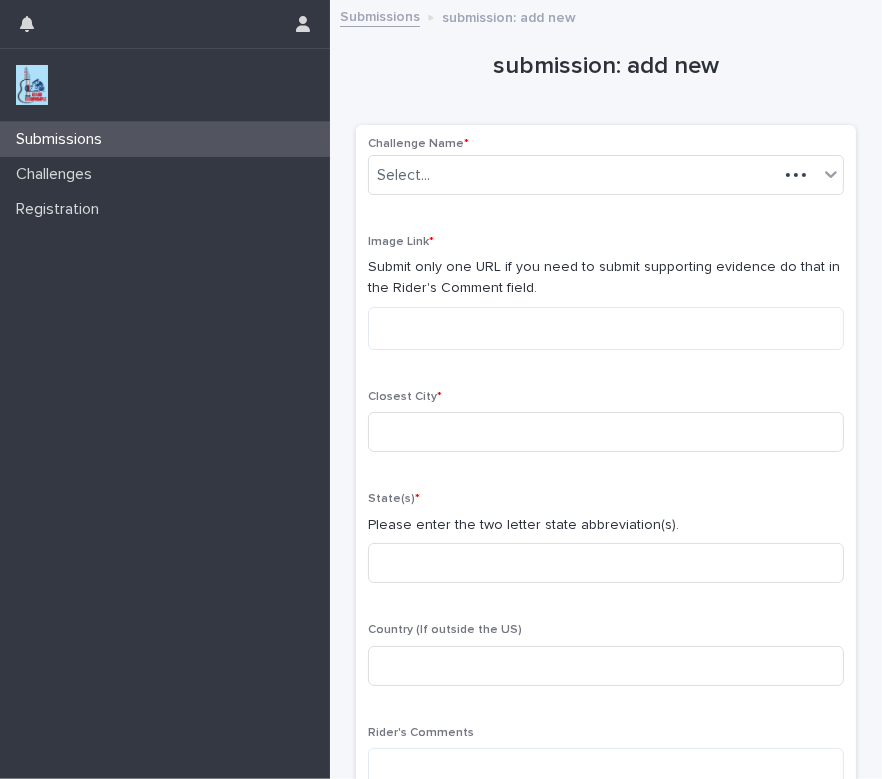 click on "Challenge Name * Select..." at bounding box center (606, 174) 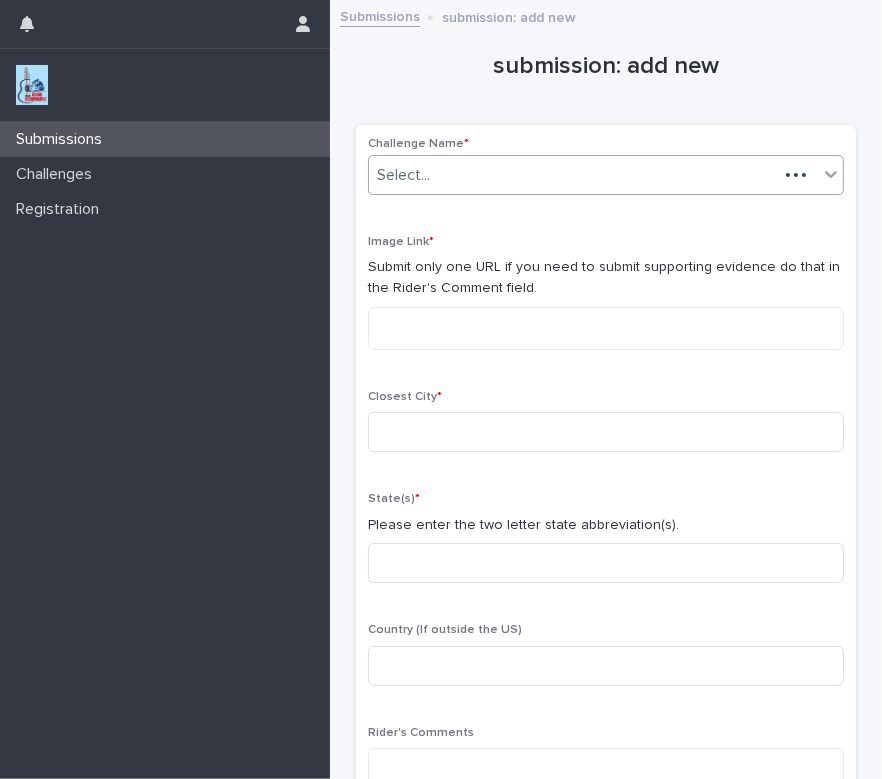 click on "Select..." at bounding box center (573, 175) 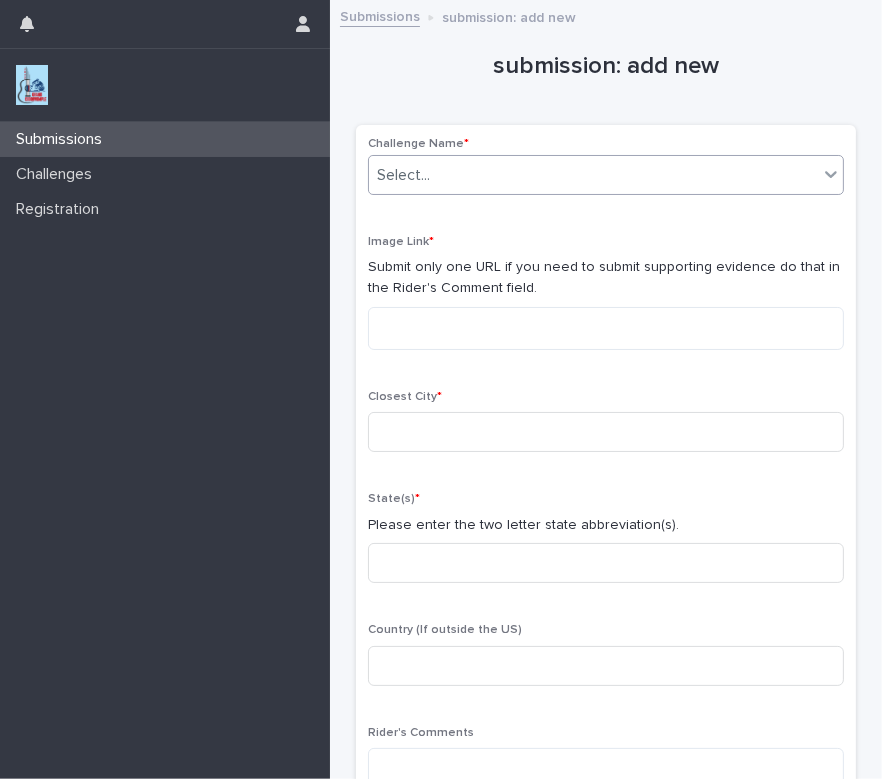click on "Select..." at bounding box center (593, 175) 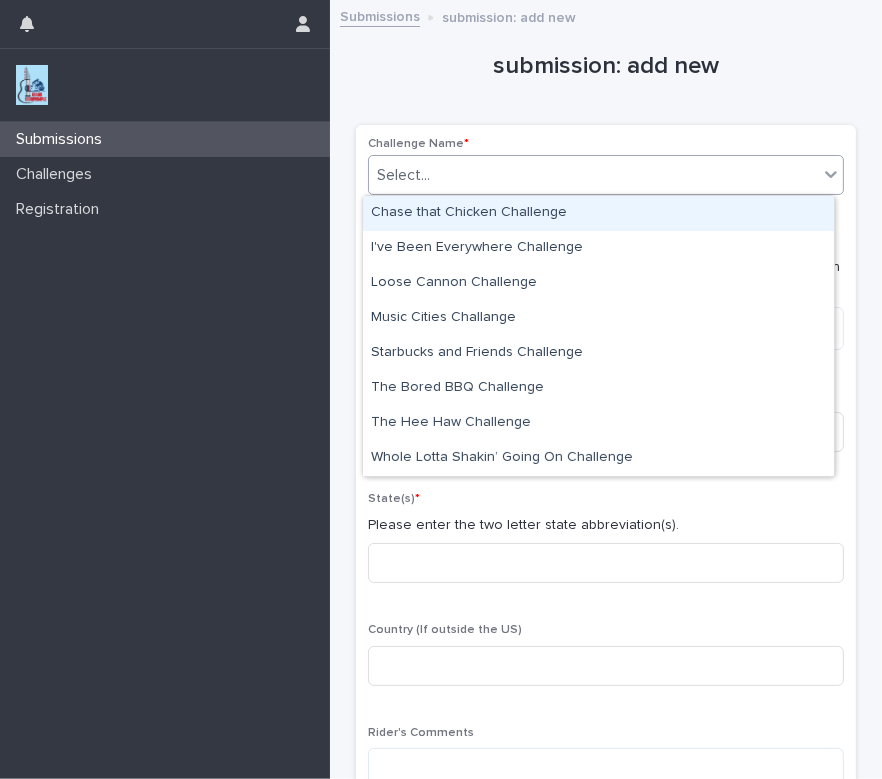 click on "Select..." at bounding box center (593, 175) 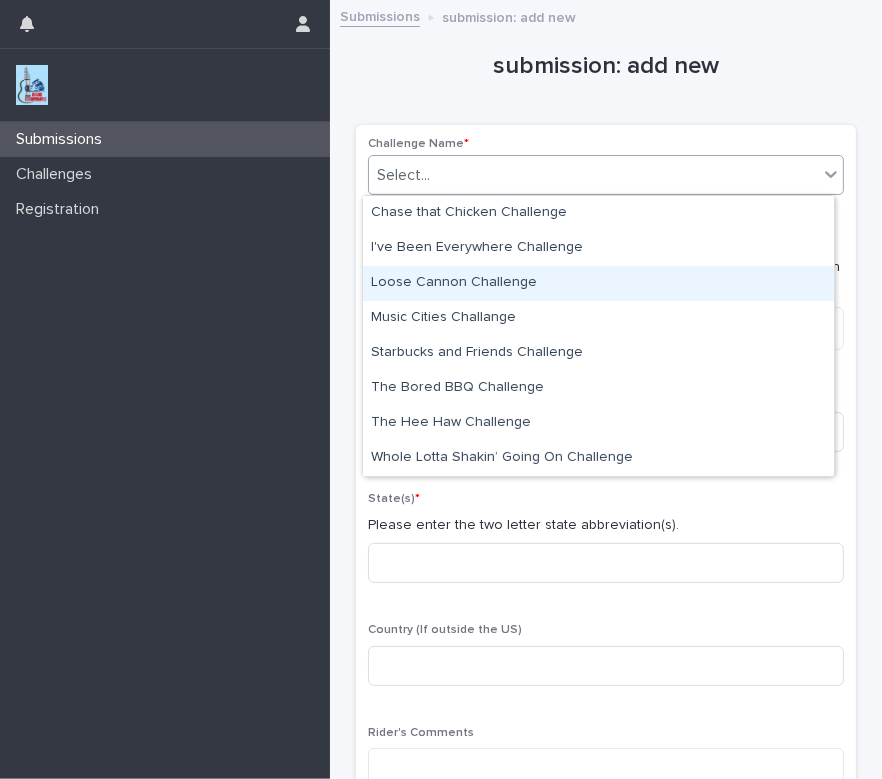 click on "Loose Cannon Challenge" at bounding box center (598, 283) 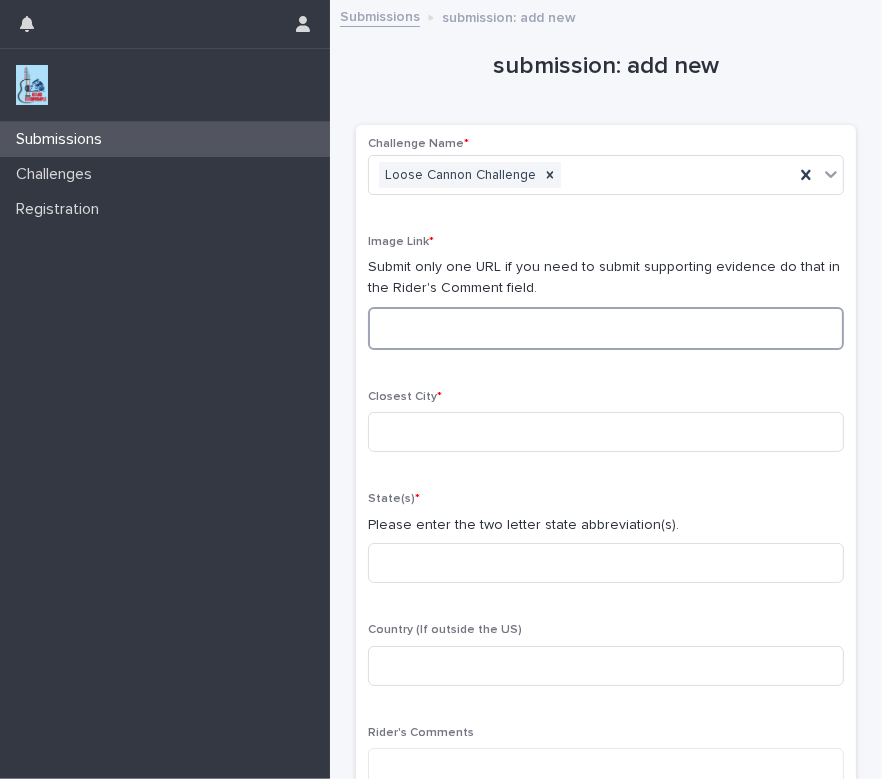 click at bounding box center (606, 328) 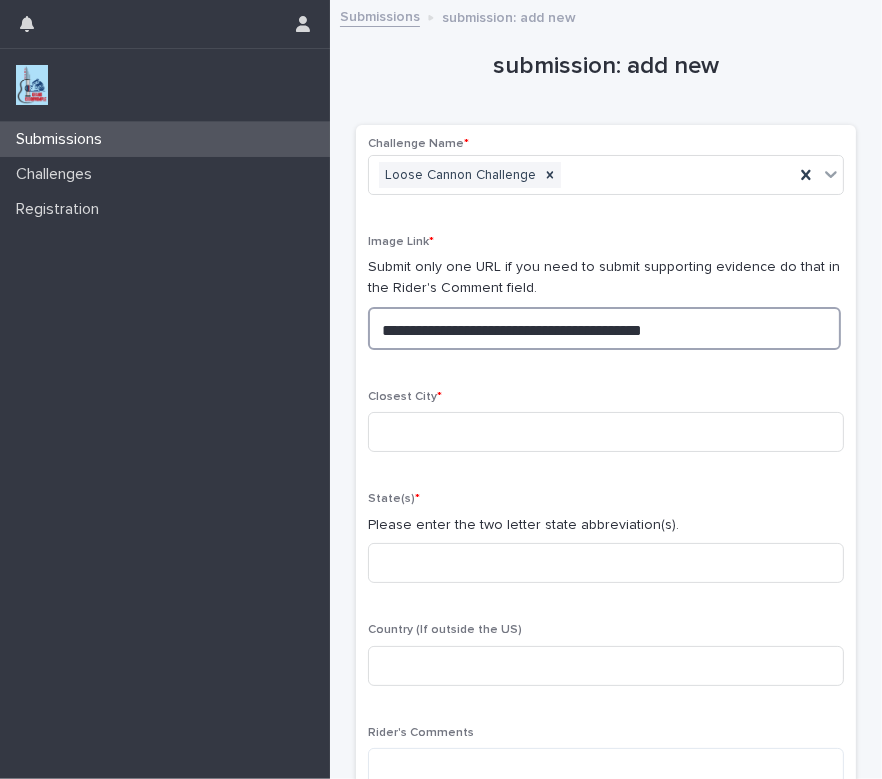 drag, startPoint x: 704, startPoint y: 327, endPoint x: 246, endPoint y: 544, distance: 506.80667 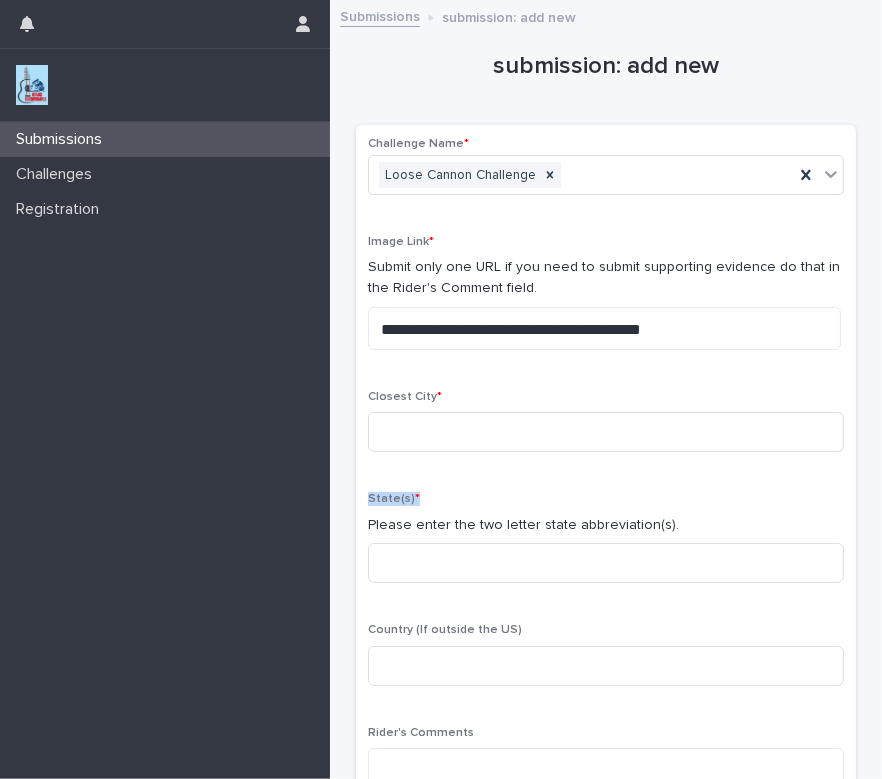 click on "**********" at bounding box center (606, 472) 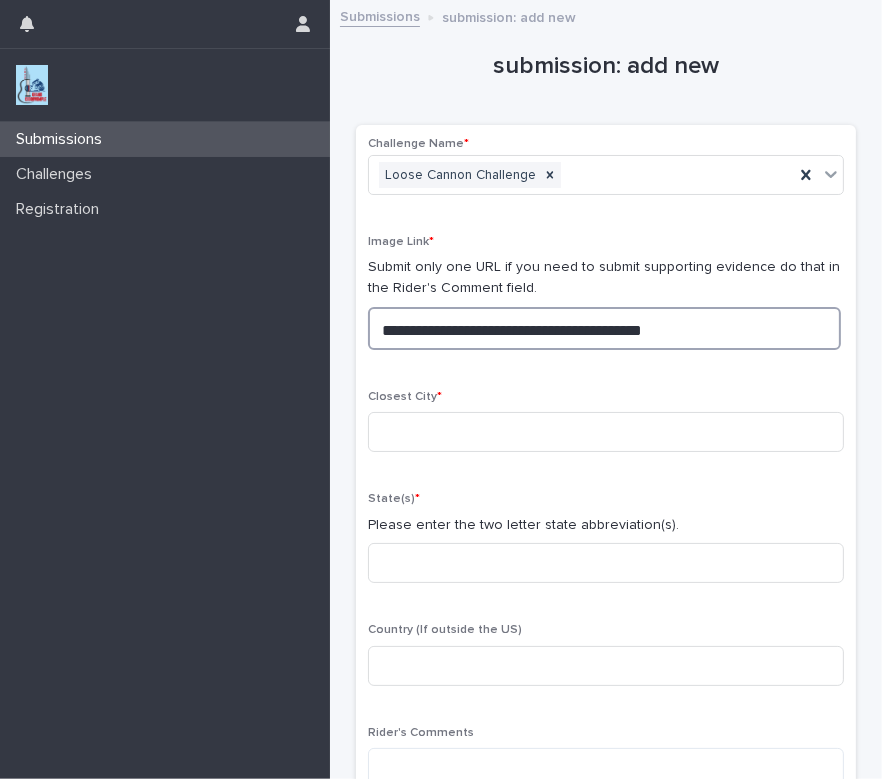 drag, startPoint x: 693, startPoint y: 326, endPoint x: 325, endPoint y: 432, distance: 382.96213 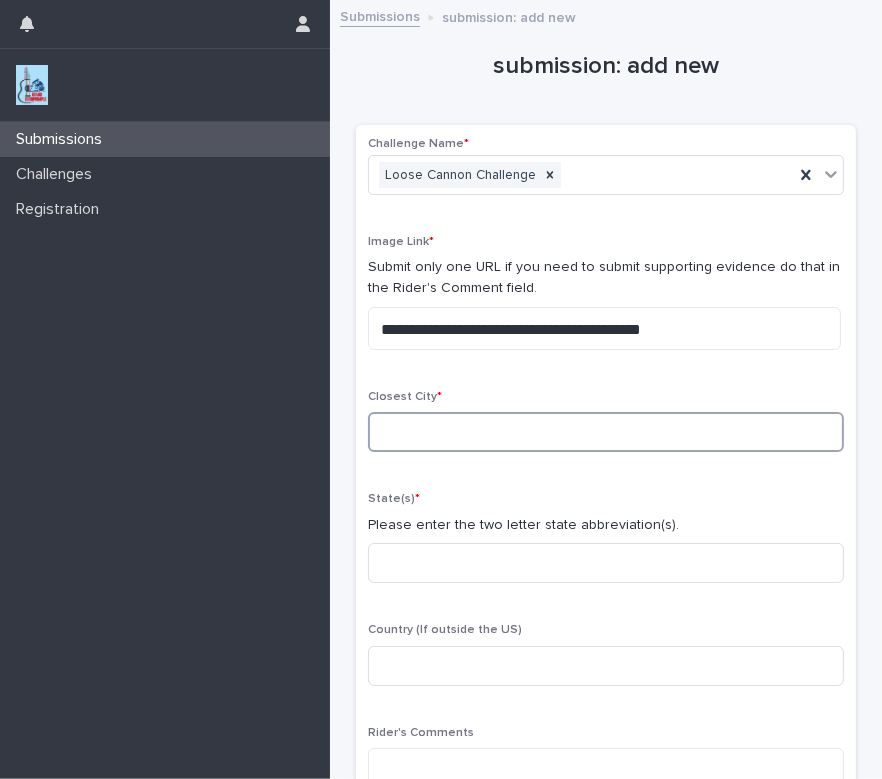 click at bounding box center (606, 432) 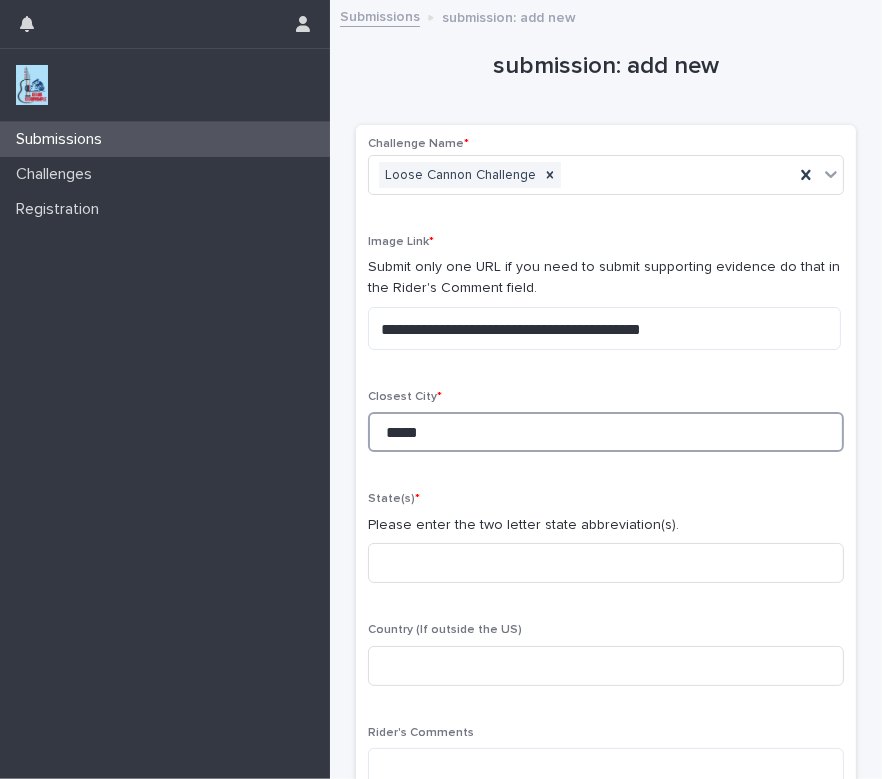type on "*****" 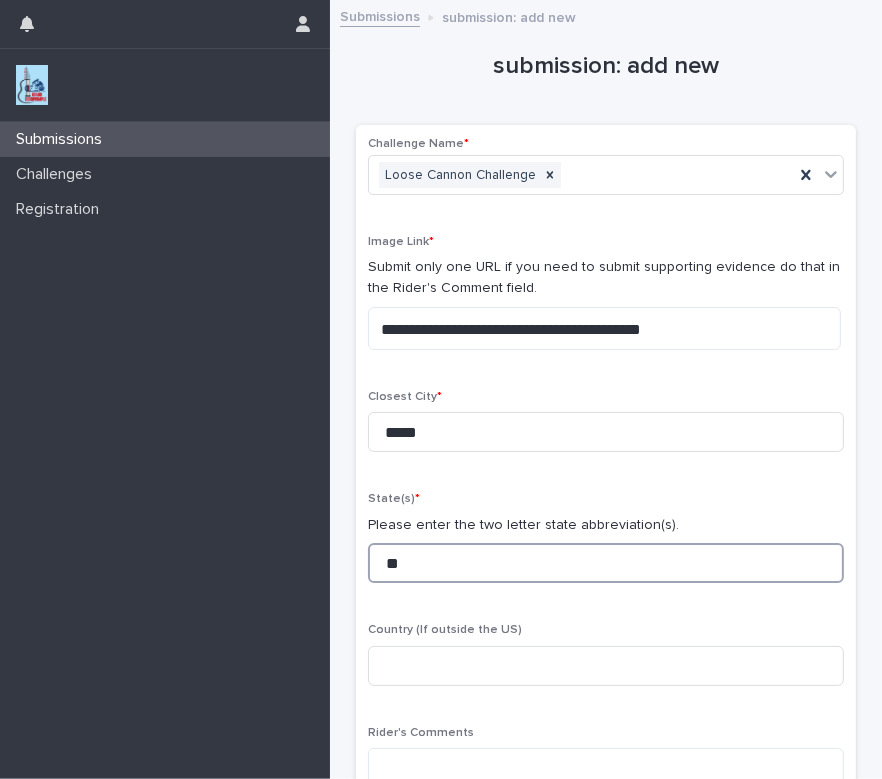 type on "**" 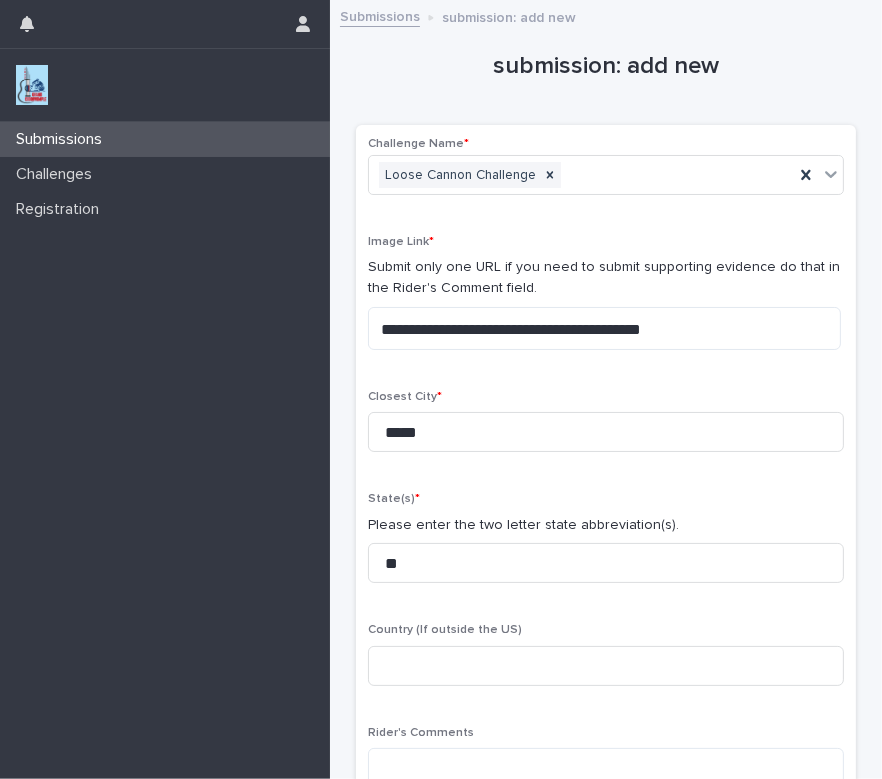 scroll, scrollTop: 244, scrollLeft: 0, axis: vertical 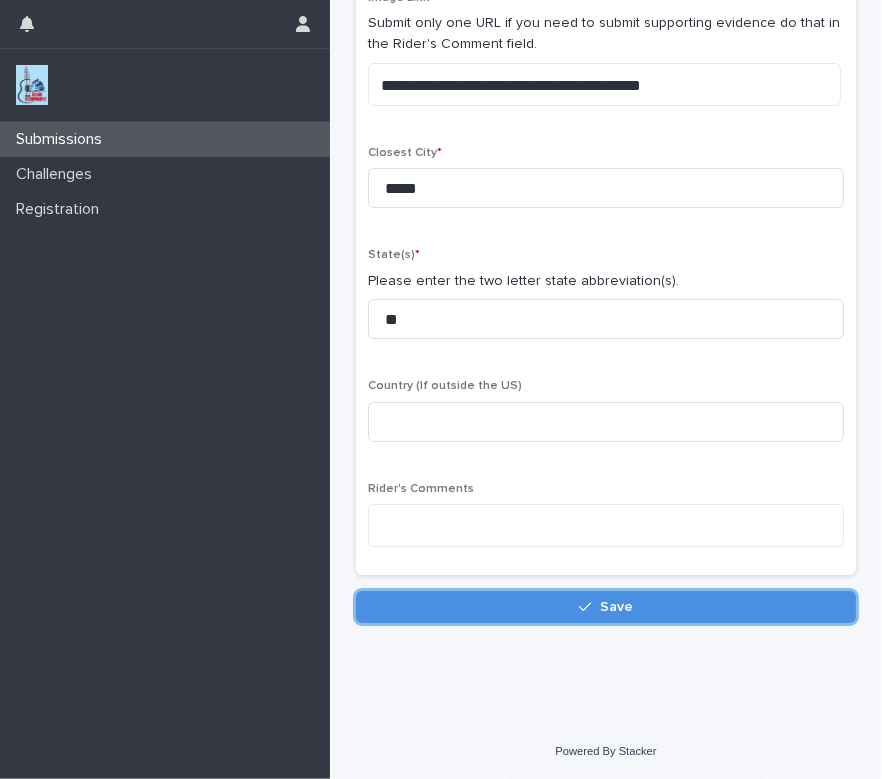 type 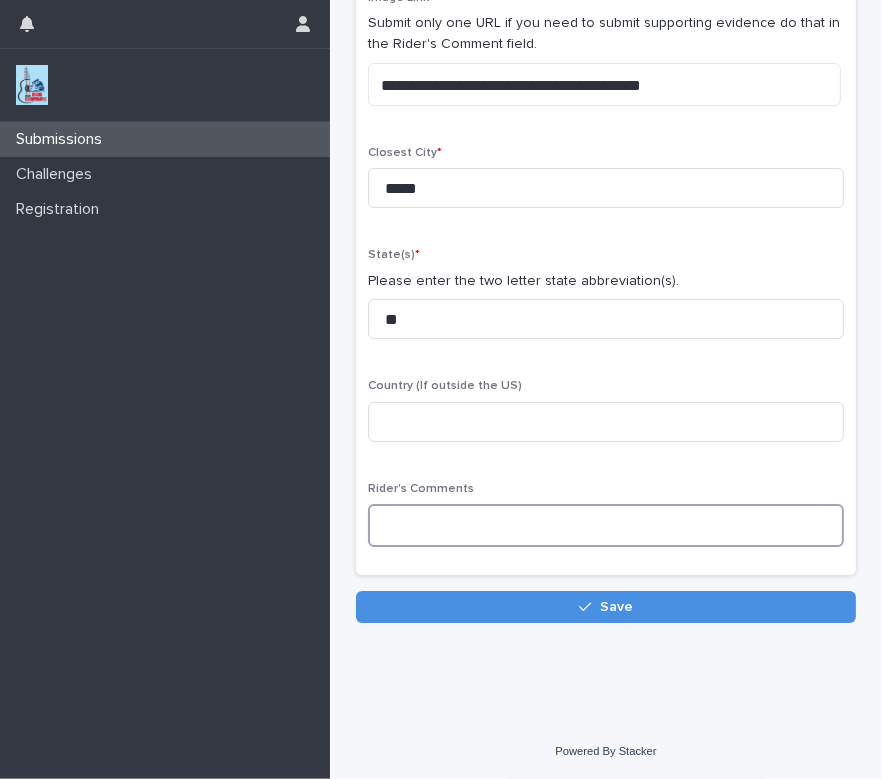 click at bounding box center [606, 525] 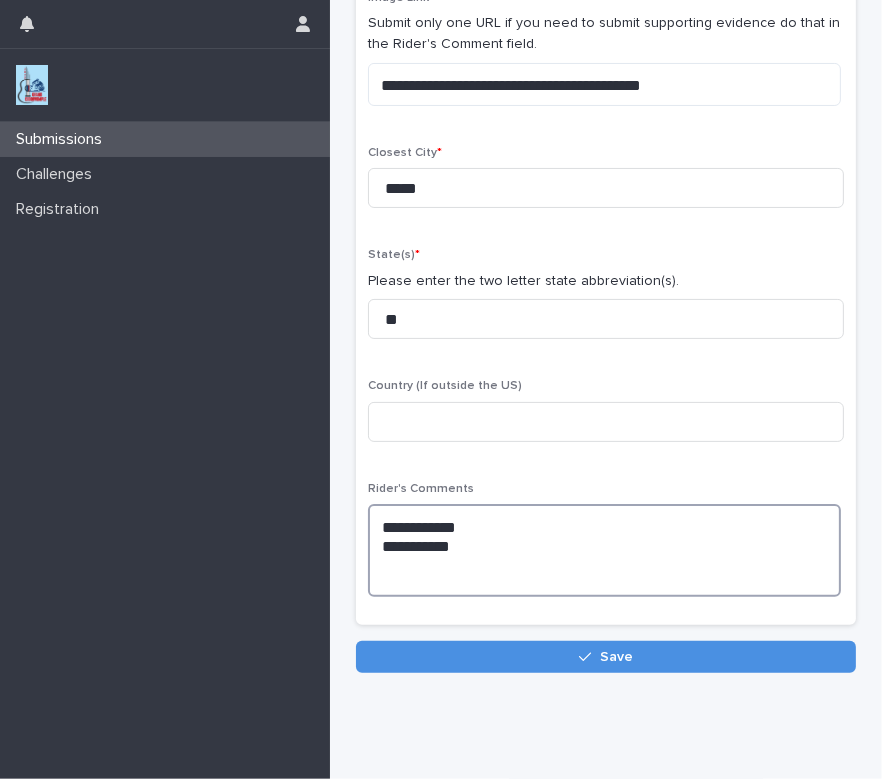 click on "**********" at bounding box center [604, 550] 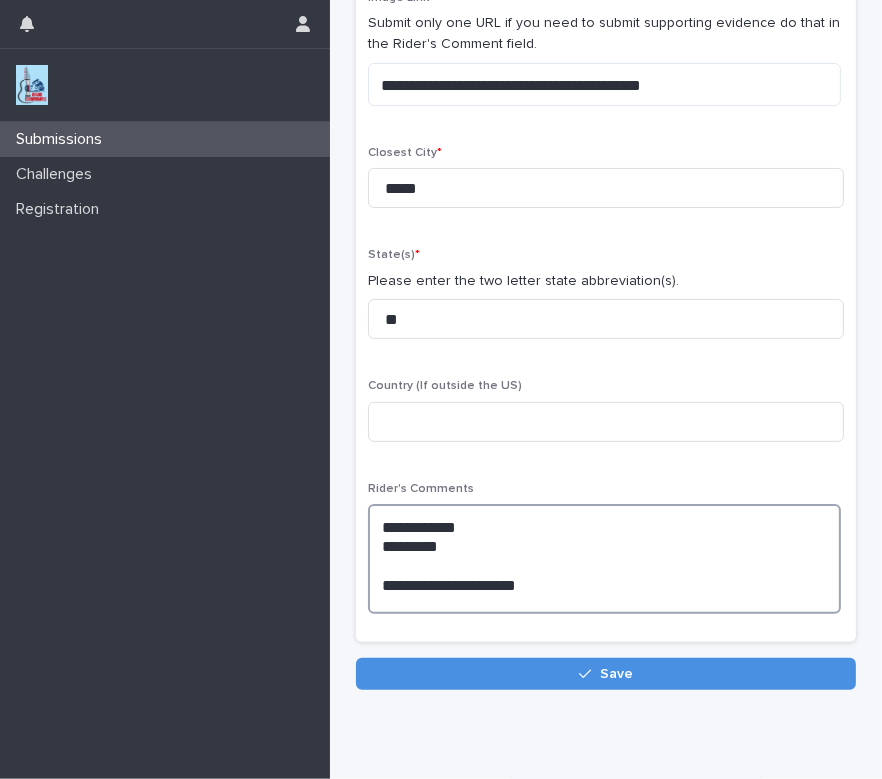type on "**********" 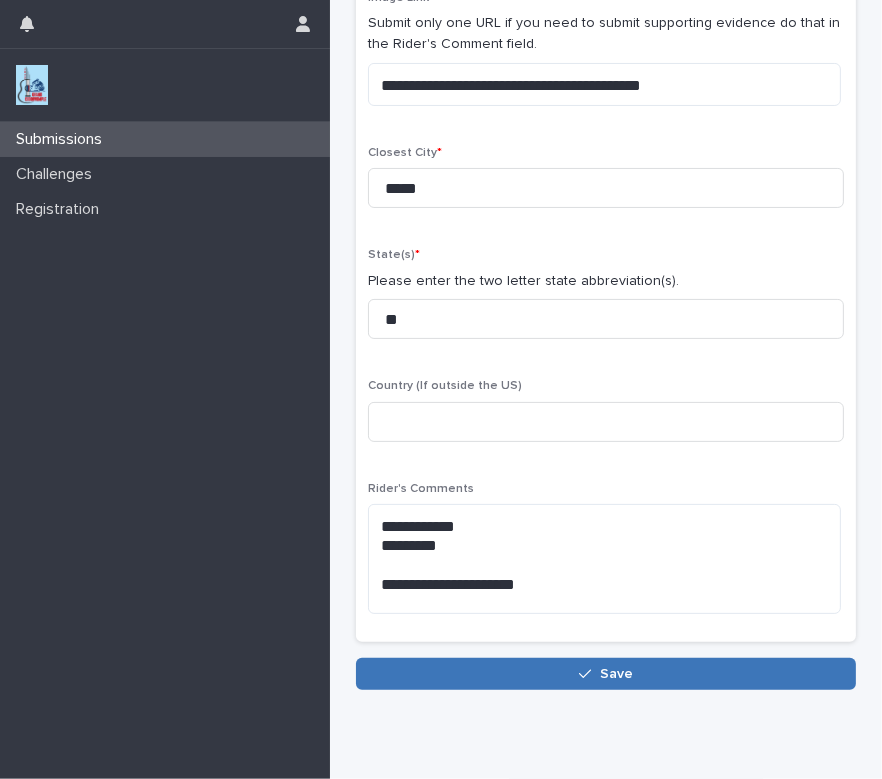 click on "Save" at bounding box center (606, 674) 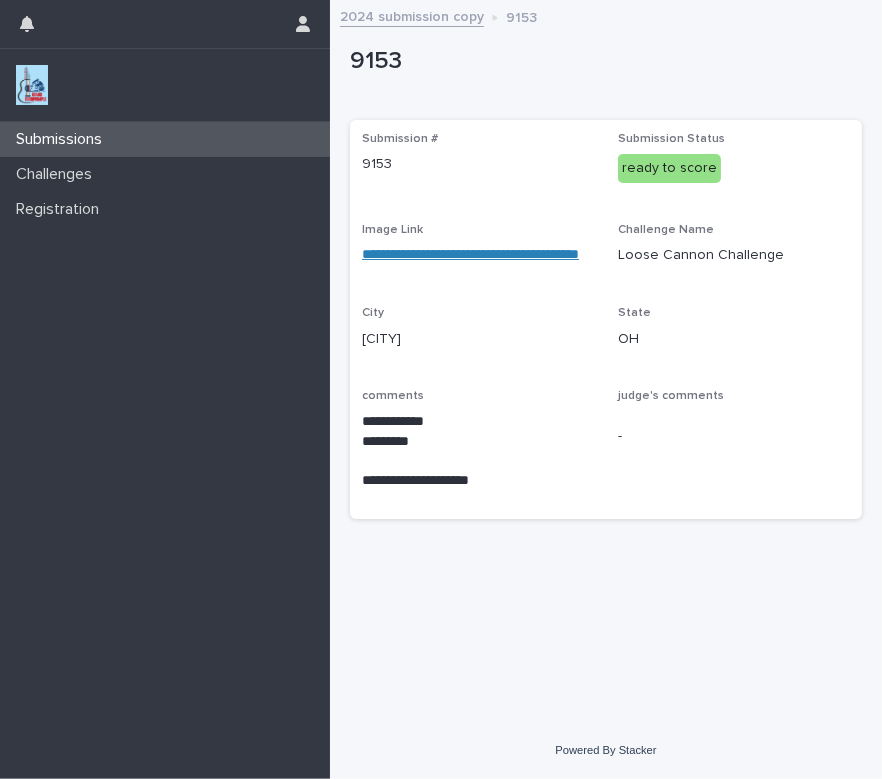 scroll, scrollTop: 0, scrollLeft: 0, axis: both 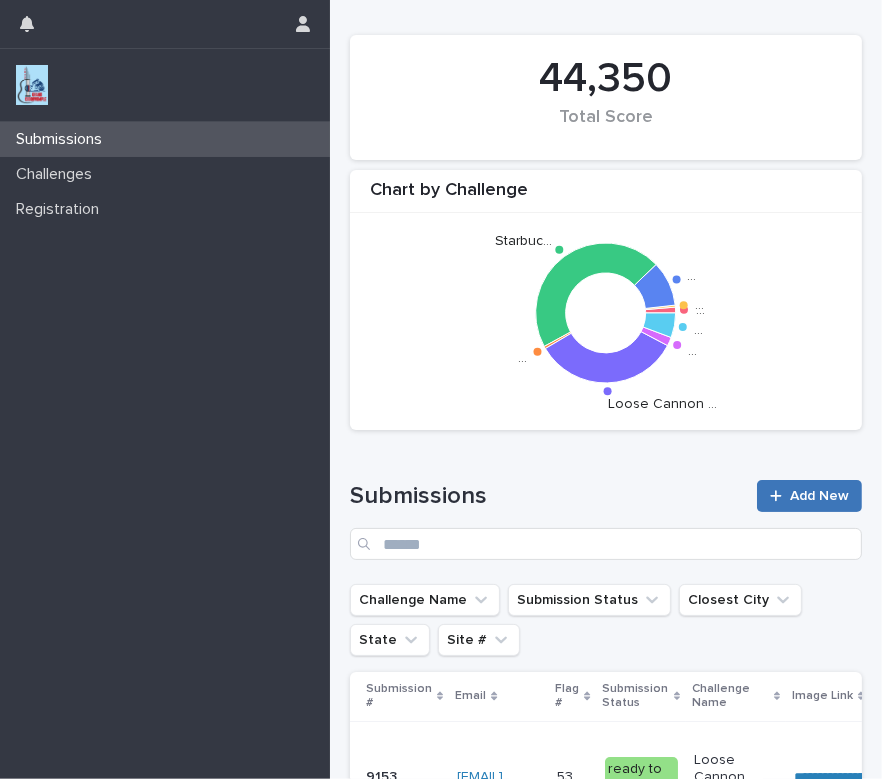 click on "Add New" at bounding box center [819, 496] 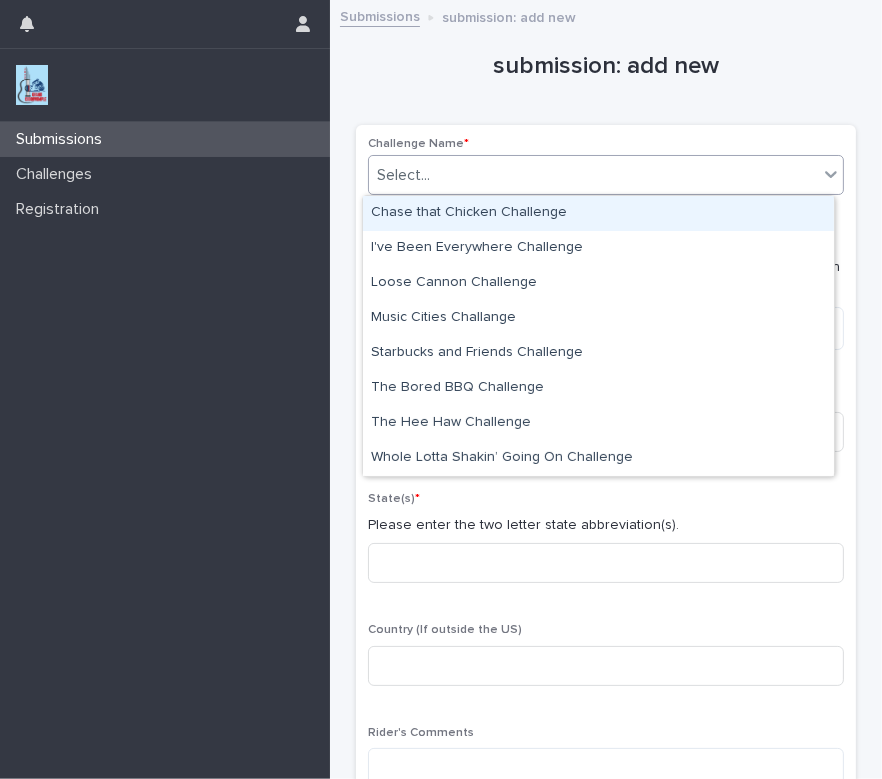 click on "Select..." at bounding box center [593, 175] 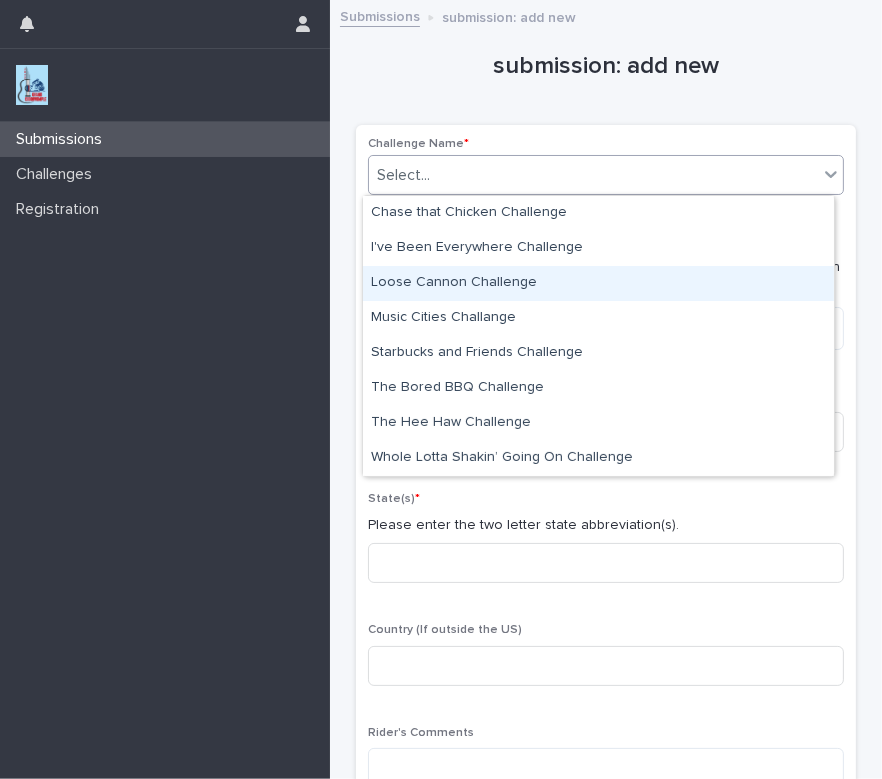 click on "Loose Cannon Challenge" at bounding box center [598, 283] 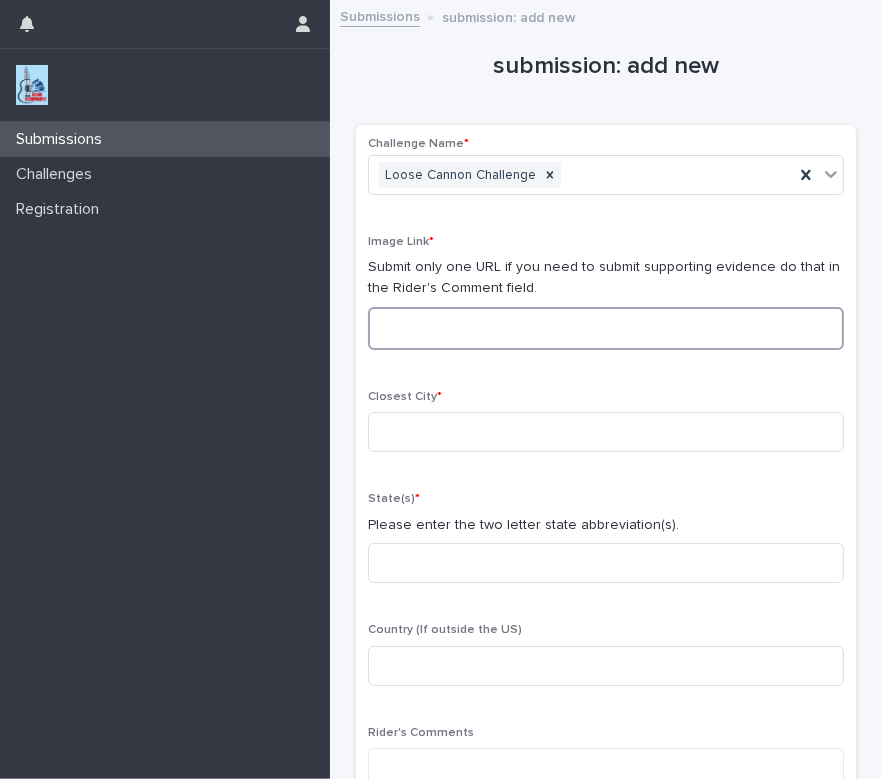 click at bounding box center [606, 328] 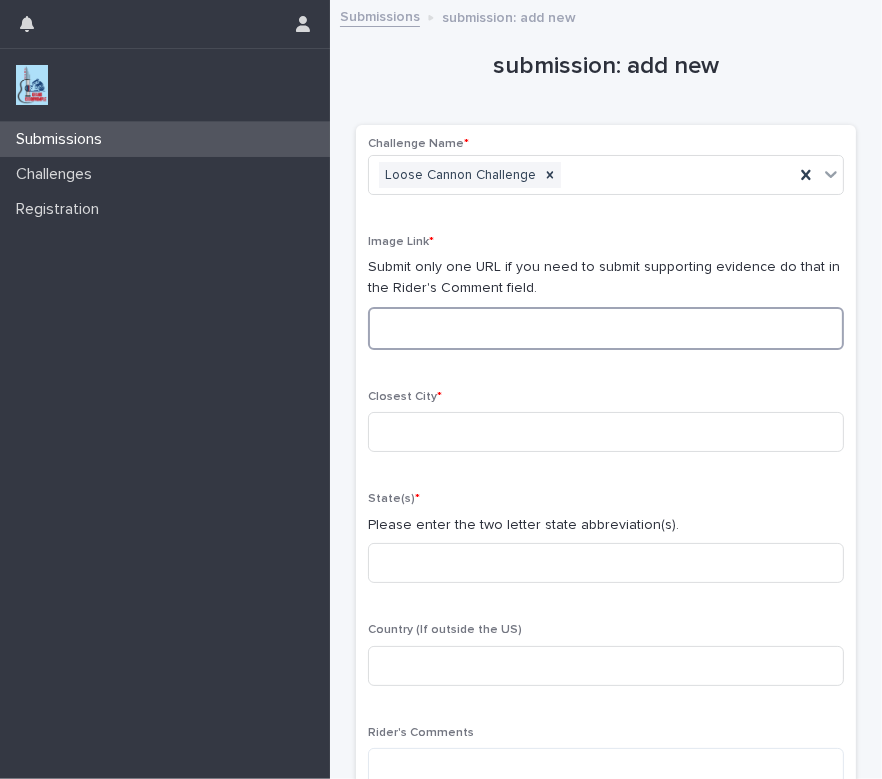 paste on "**********" 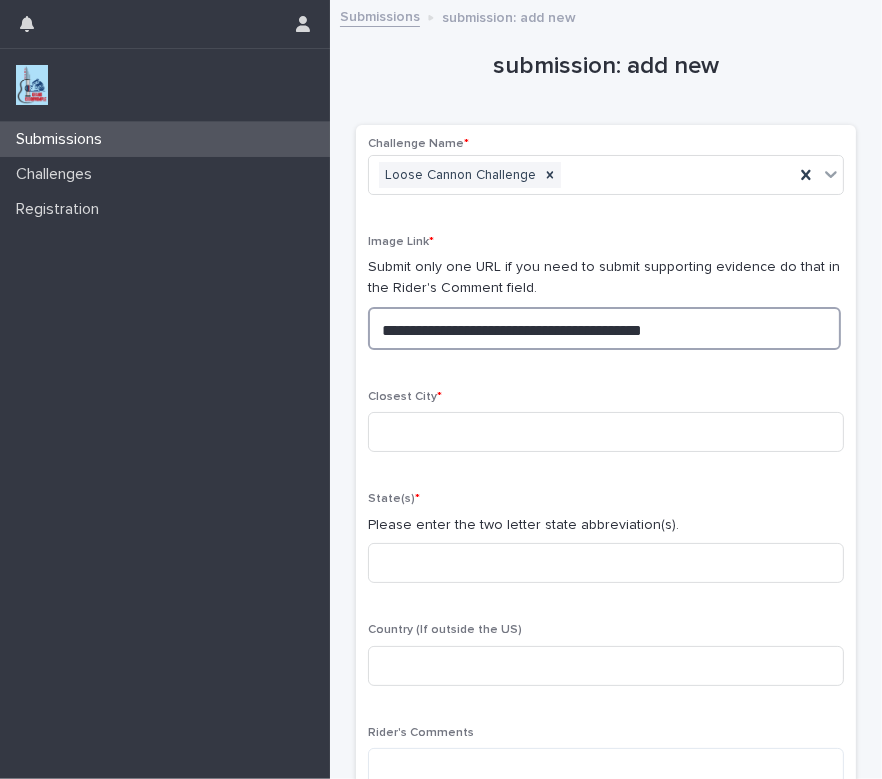 drag, startPoint x: 713, startPoint y: 326, endPoint x: 321, endPoint y: 453, distance: 412.05945 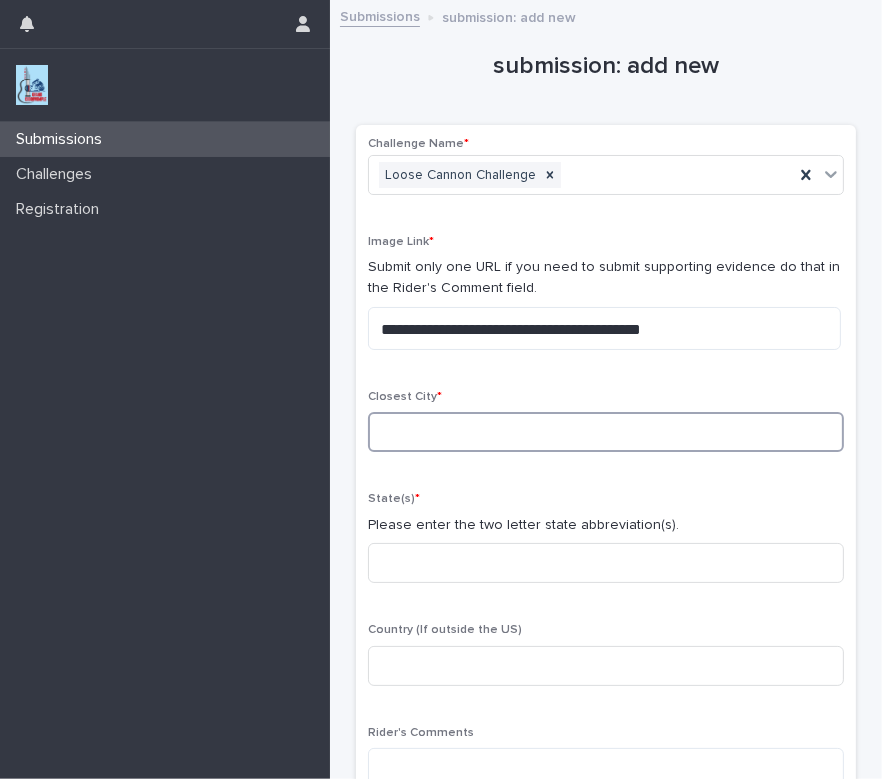 click at bounding box center [606, 432] 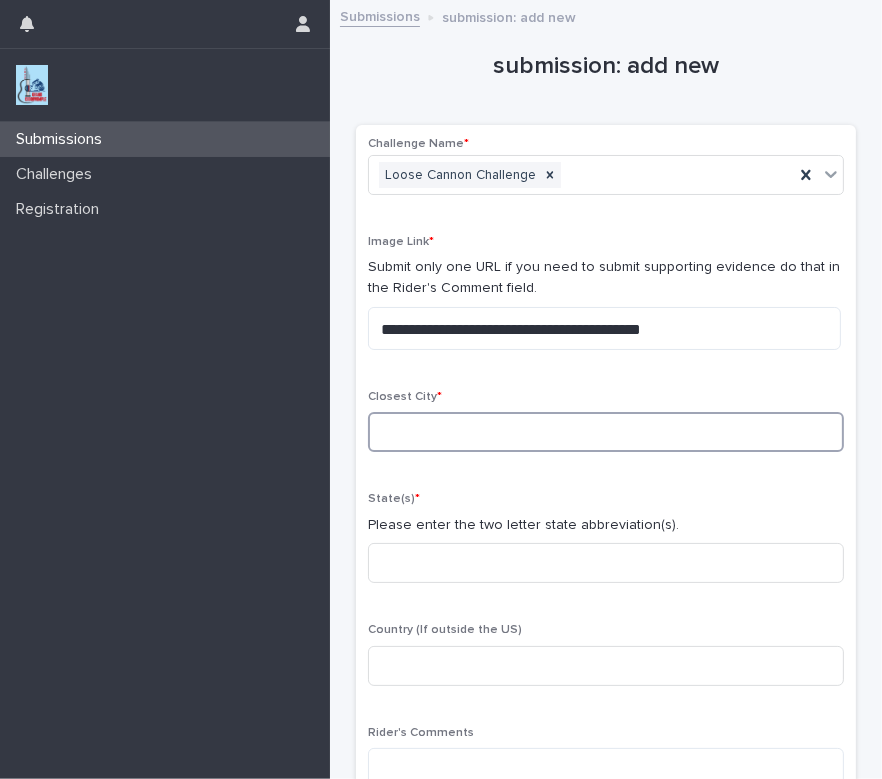 click at bounding box center [606, 432] 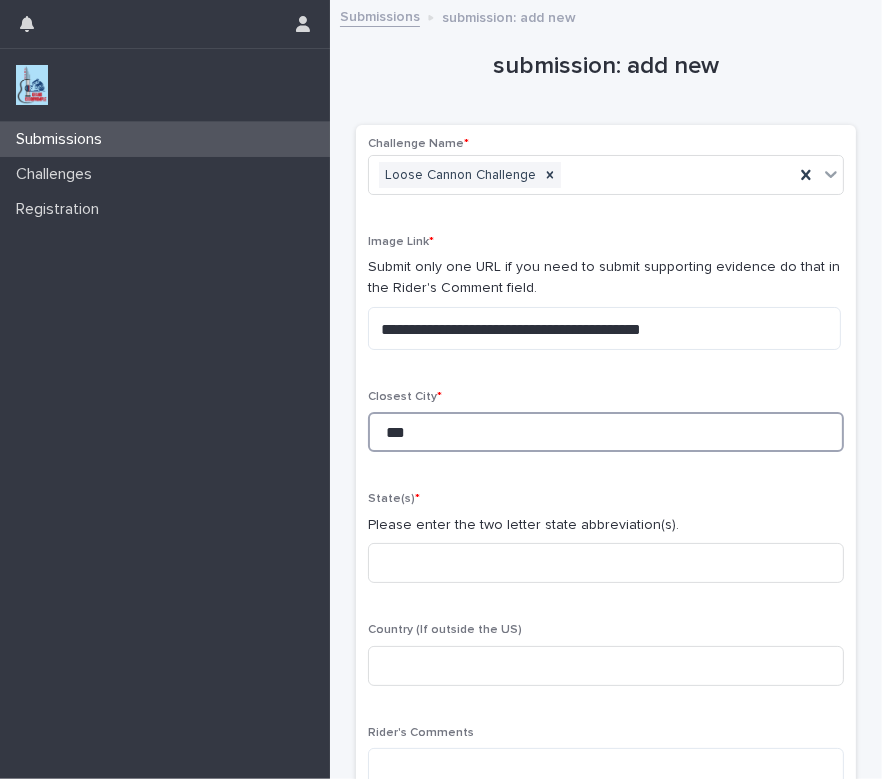 type on "***" 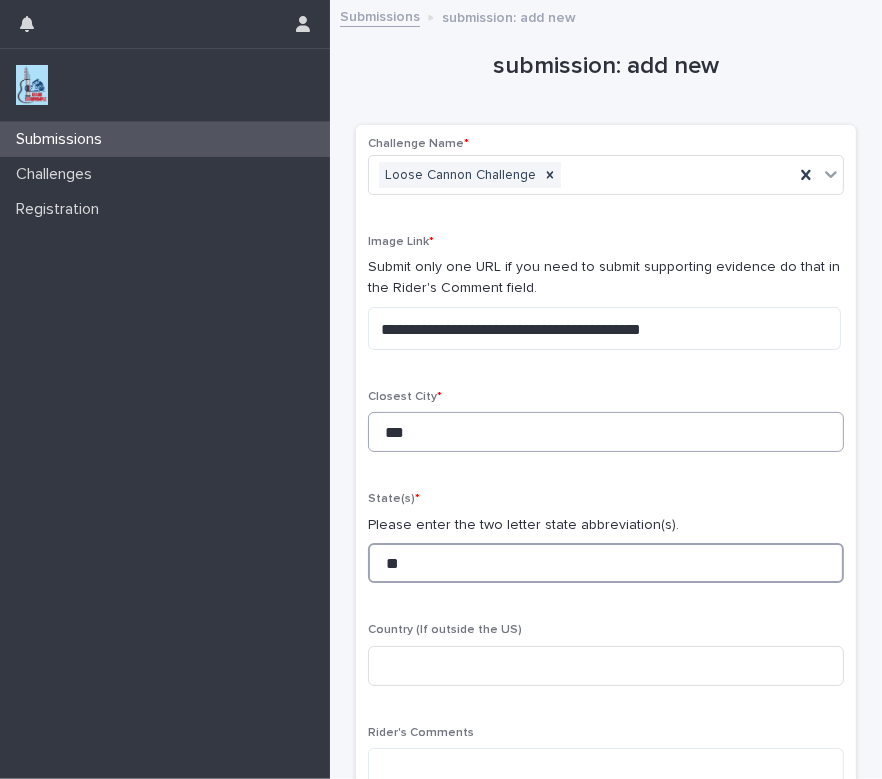type on "**" 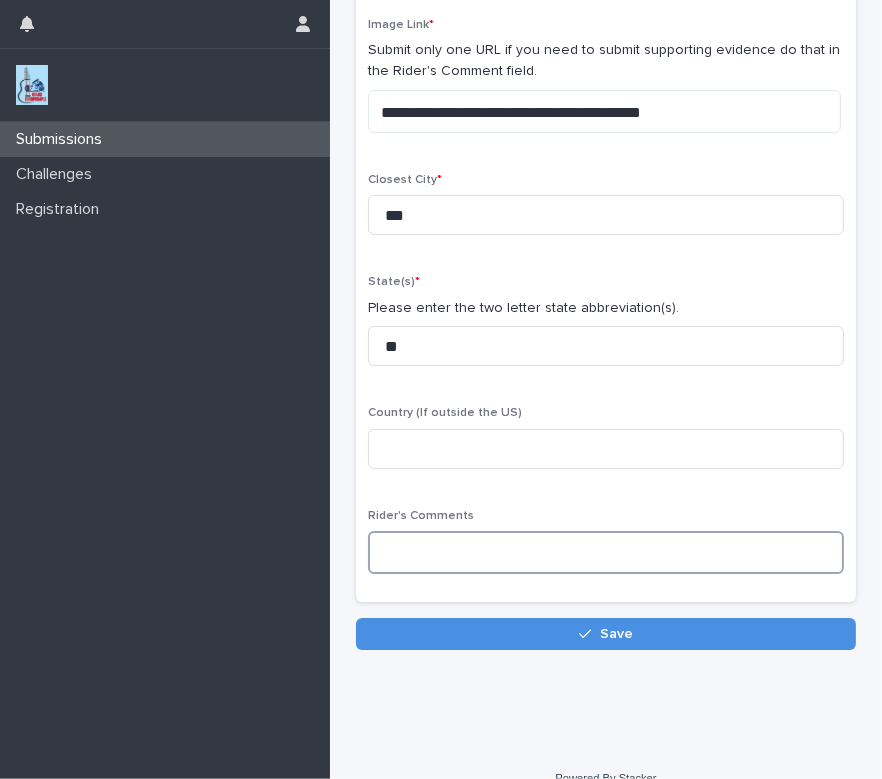 scroll, scrollTop: 244, scrollLeft: 0, axis: vertical 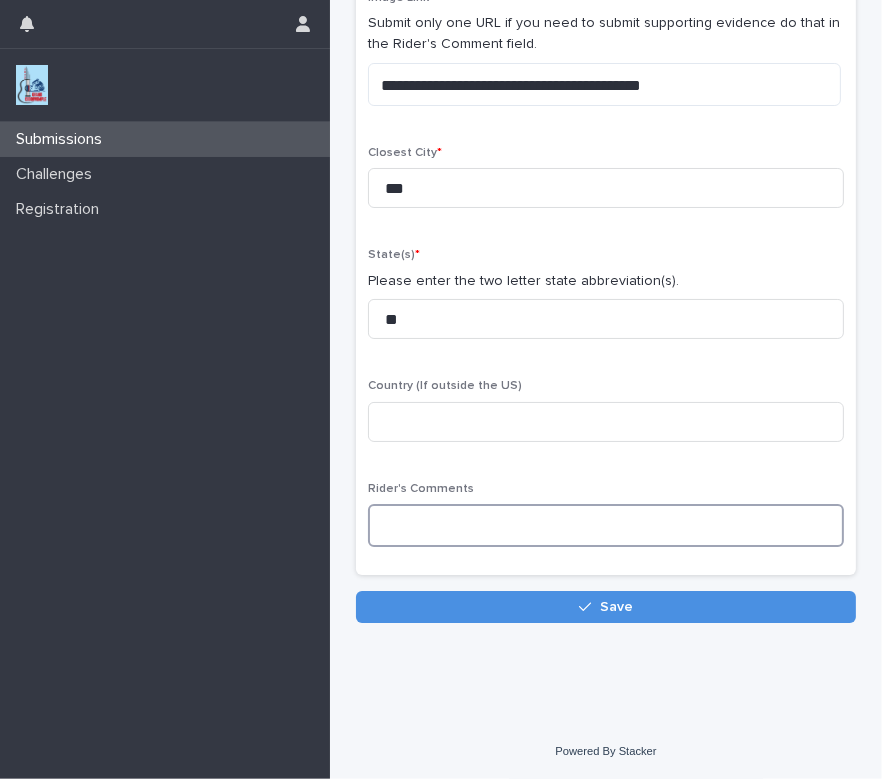 click at bounding box center [606, 525] 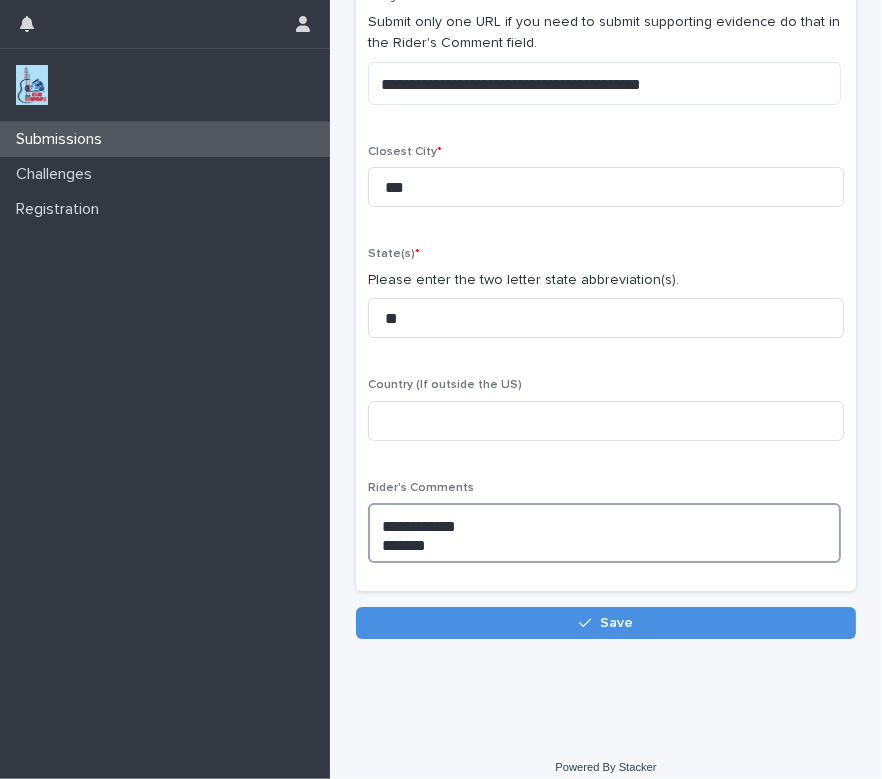 scroll, scrollTop: 261, scrollLeft: 0, axis: vertical 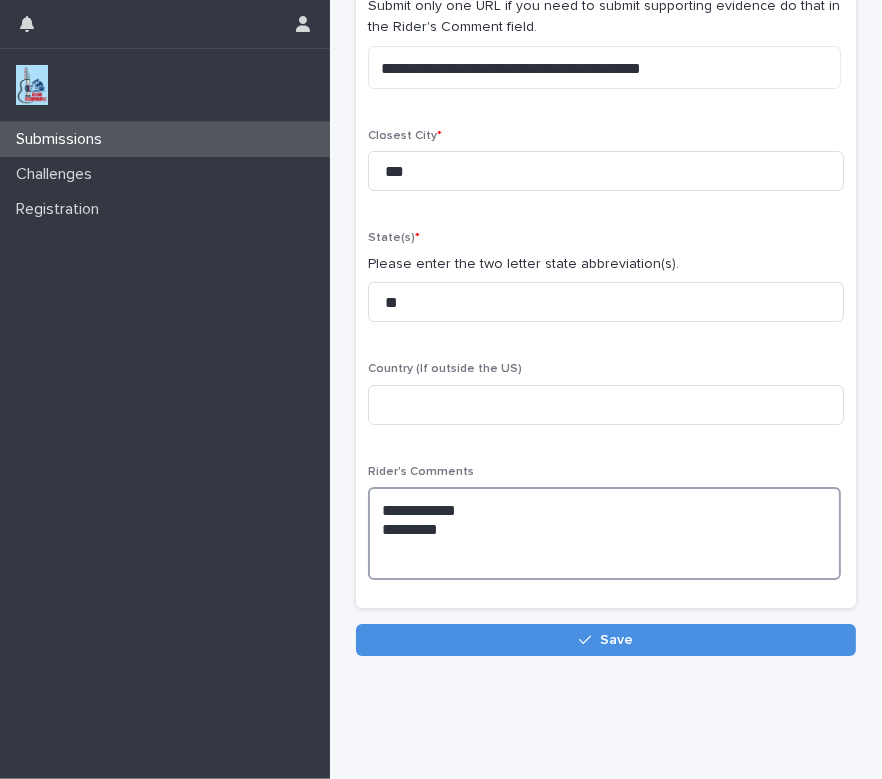 click on "[FIRST] [LAST]
[FIRST]" at bounding box center (604, 533) 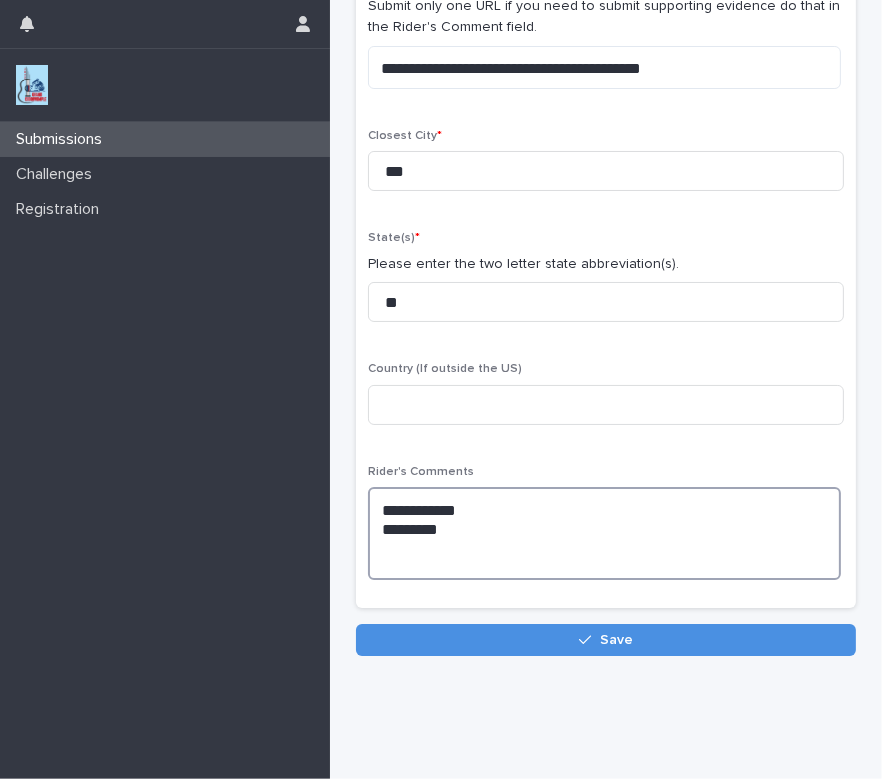 paste 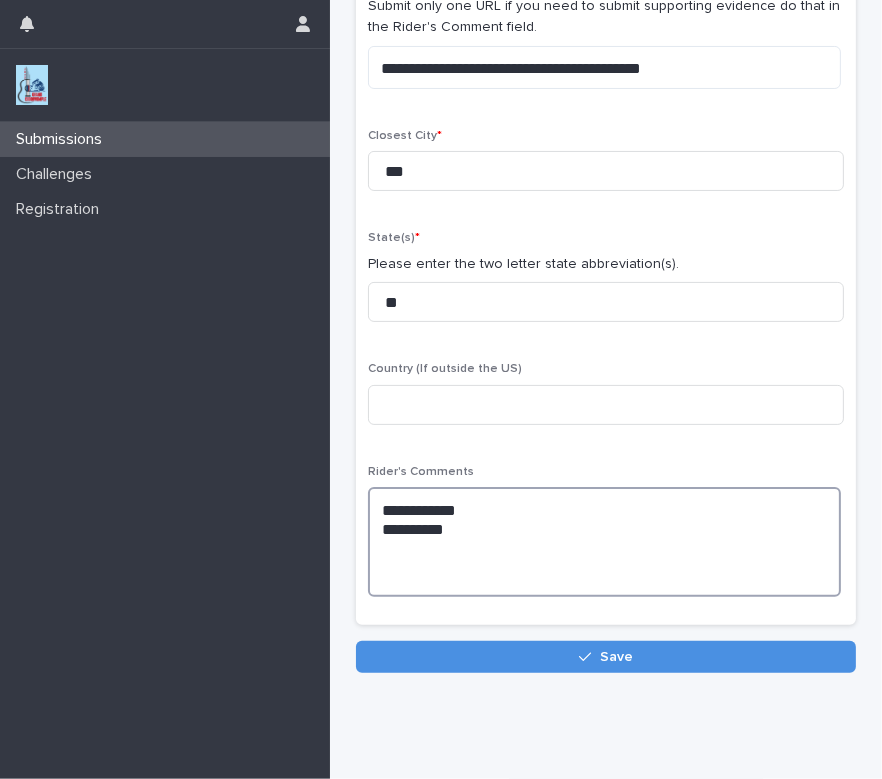 click on "[FIRST] [LAST]
[FIRST]" at bounding box center [604, 542] 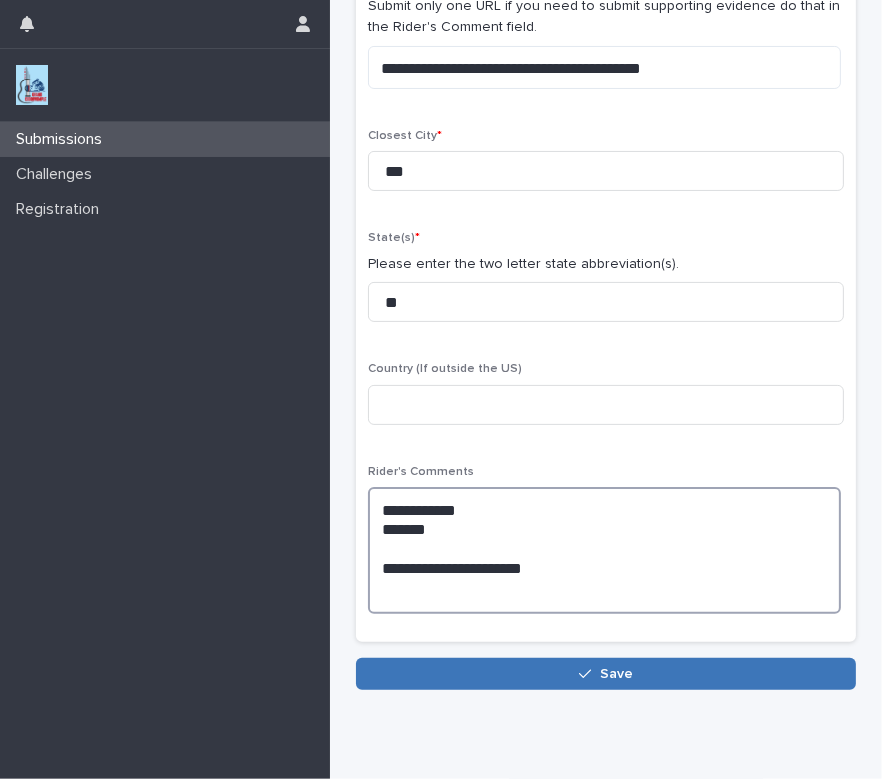 type on "[FIRST] [LAST]
[FIRST]
[FIRST] [LAST] [FIRST]" 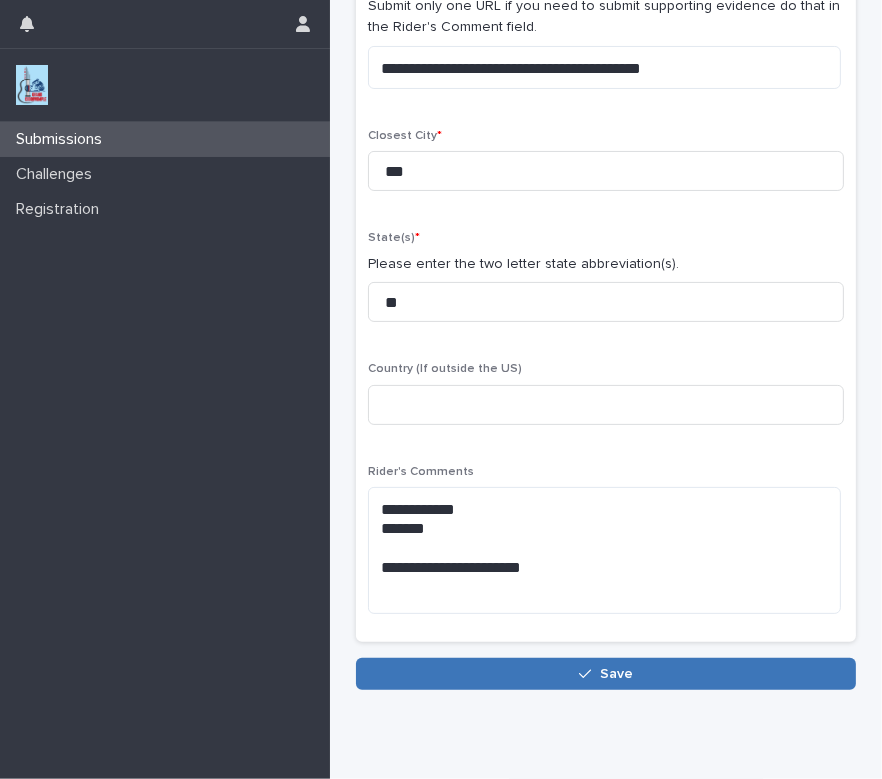 click on "Save" at bounding box center [606, 674] 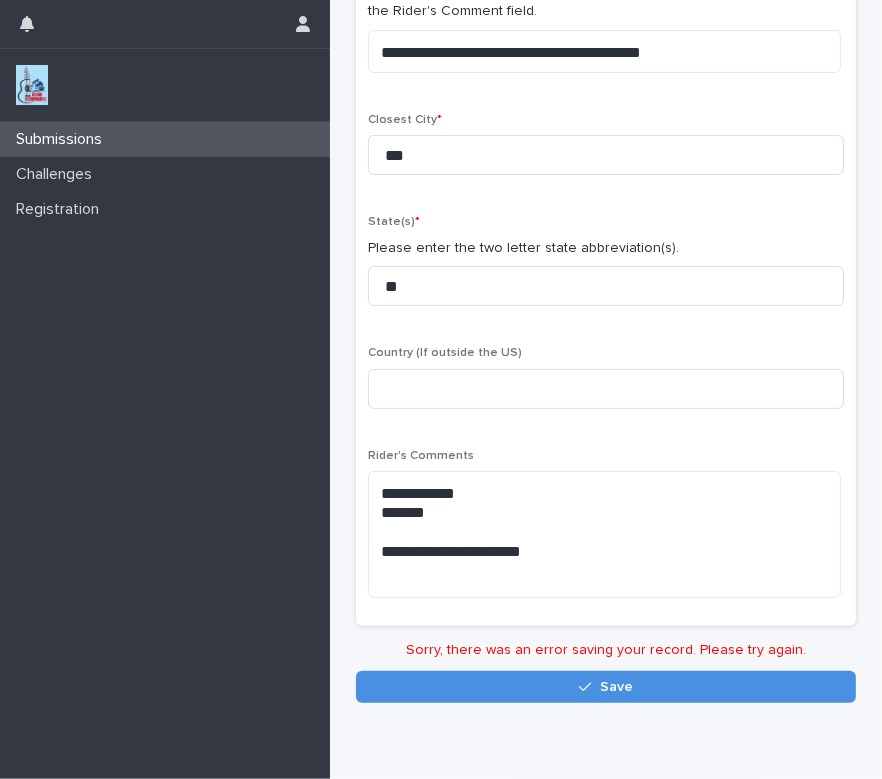 scroll, scrollTop: 357, scrollLeft: 0, axis: vertical 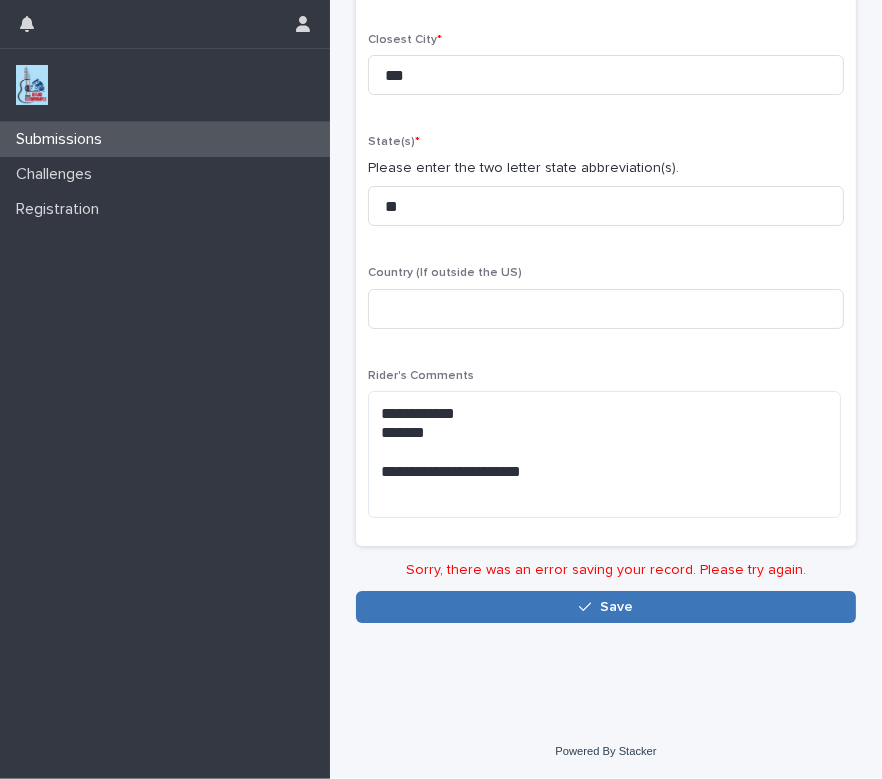 click on "Save" at bounding box center (606, 607) 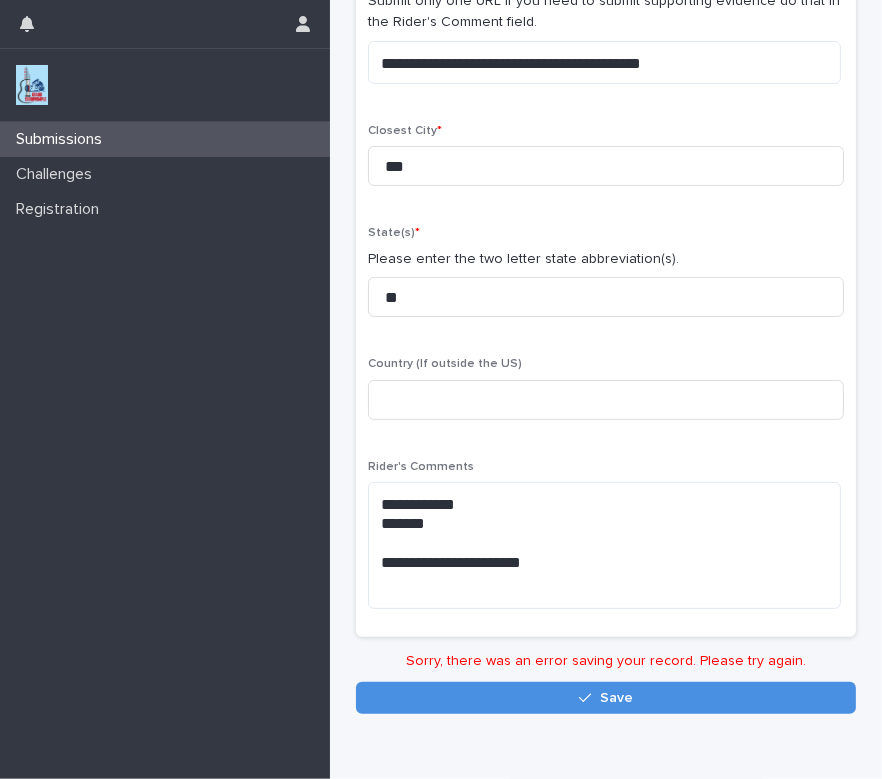 scroll, scrollTop: 0, scrollLeft: 0, axis: both 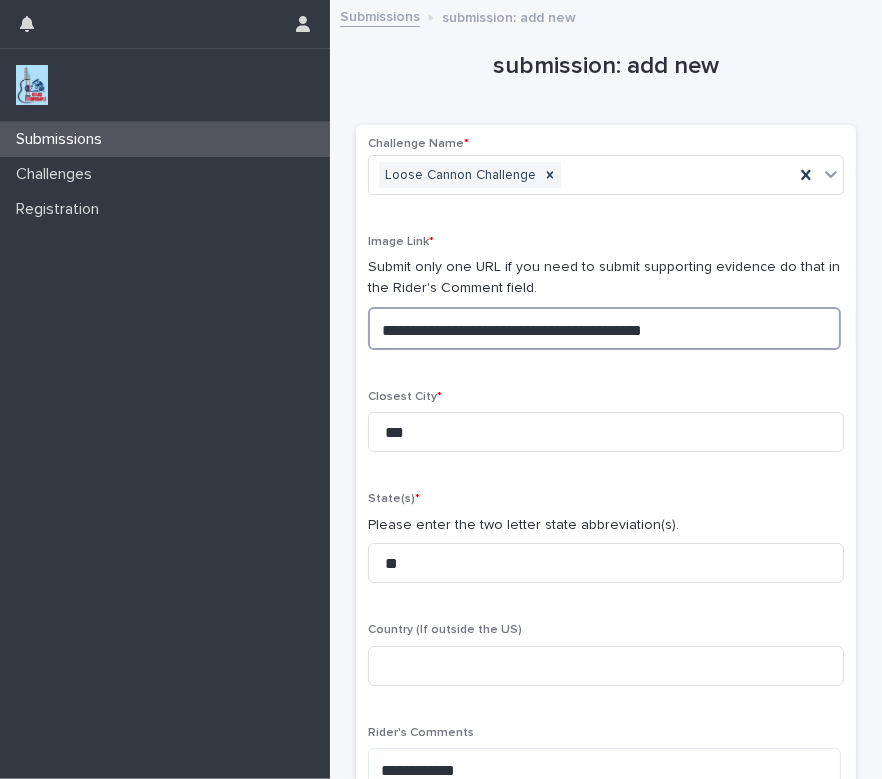 drag, startPoint x: 687, startPoint y: 332, endPoint x: 353, endPoint y: 410, distance: 342.98688 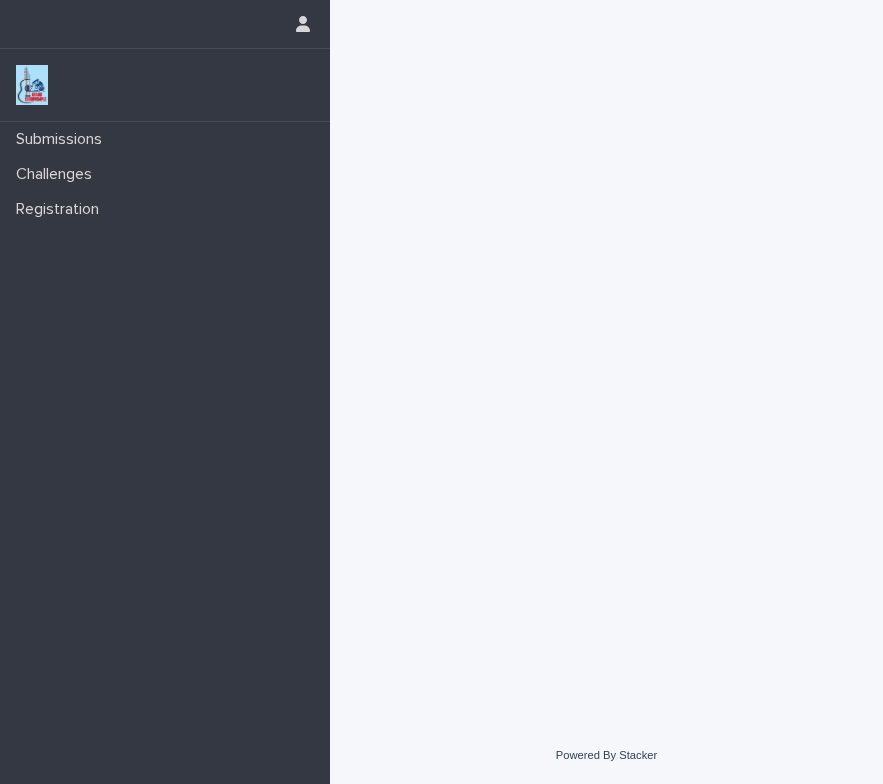 scroll, scrollTop: 0, scrollLeft: 0, axis: both 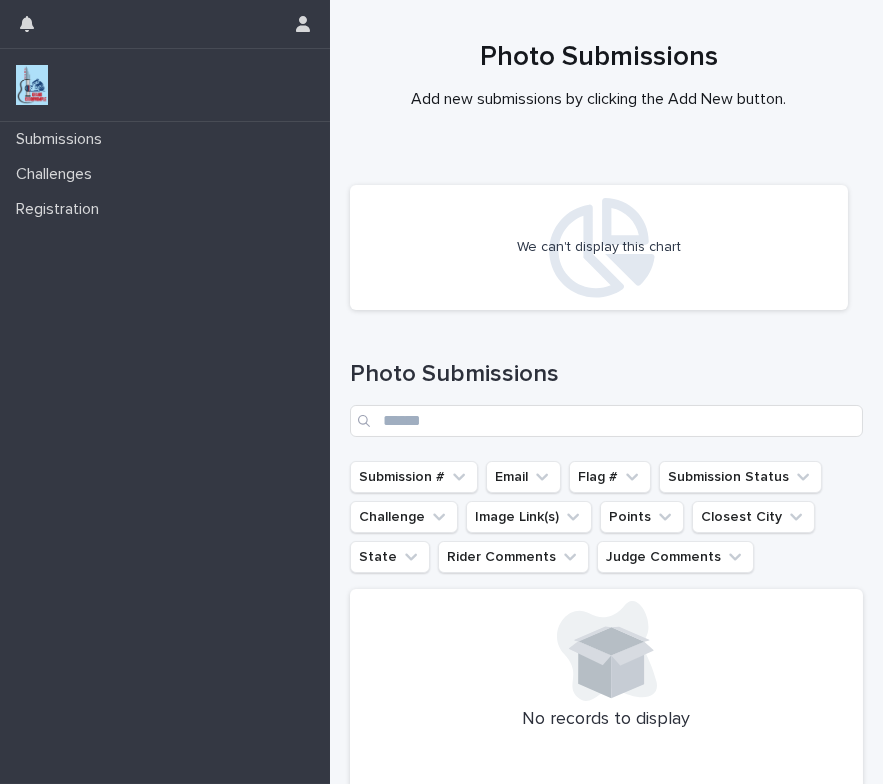 click at bounding box center [32, 85] 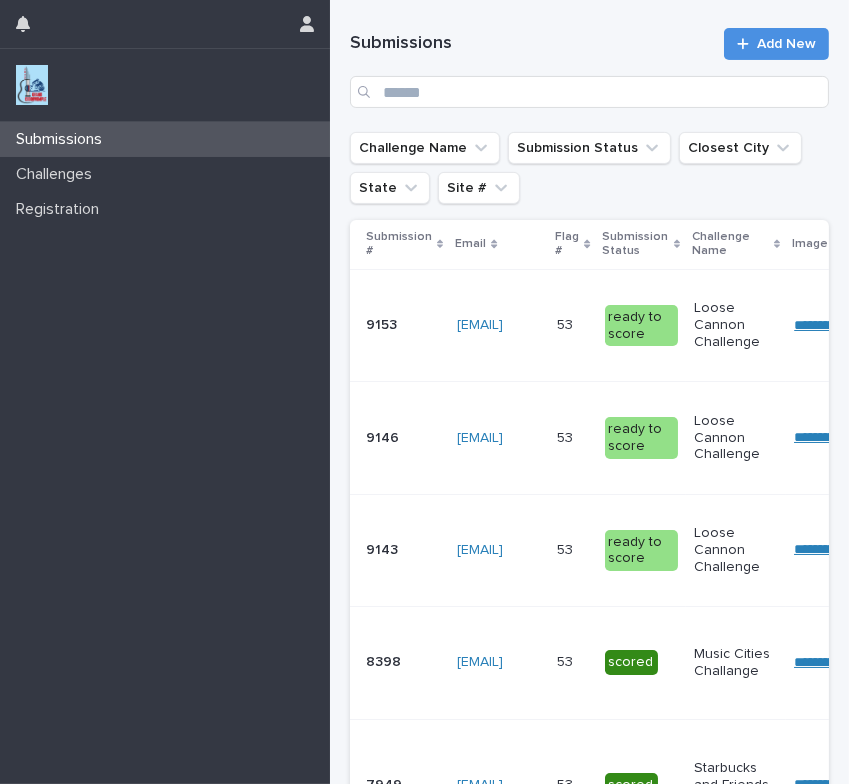 scroll, scrollTop: 0, scrollLeft: 0, axis: both 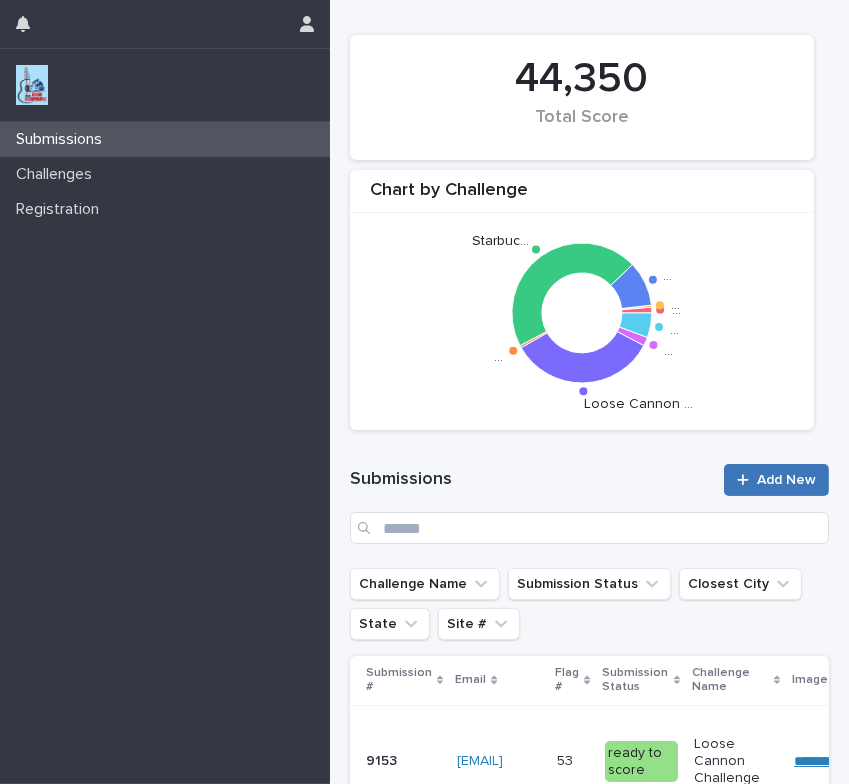 click on "Add New" at bounding box center (786, 480) 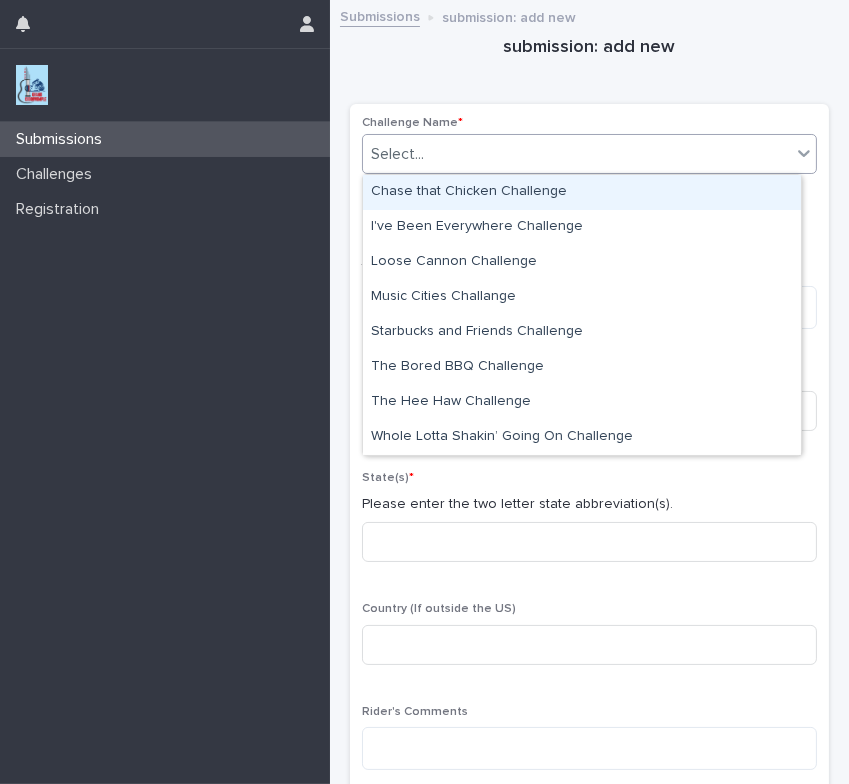 click on "Select..." at bounding box center [577, 154] 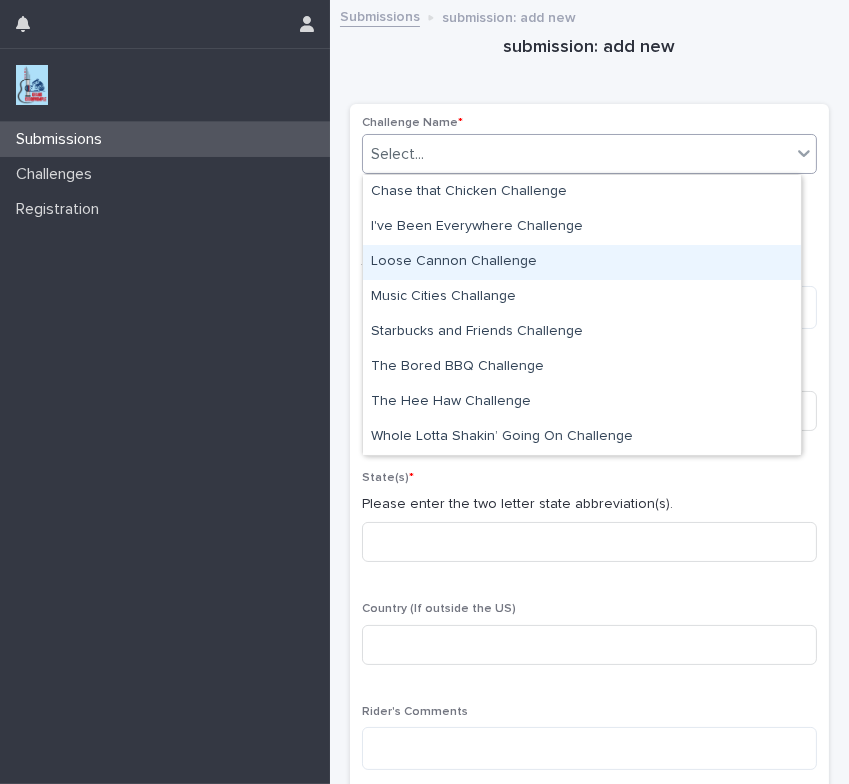 click on "Loose Cannon Challenge" at bounding box center (582, 262) 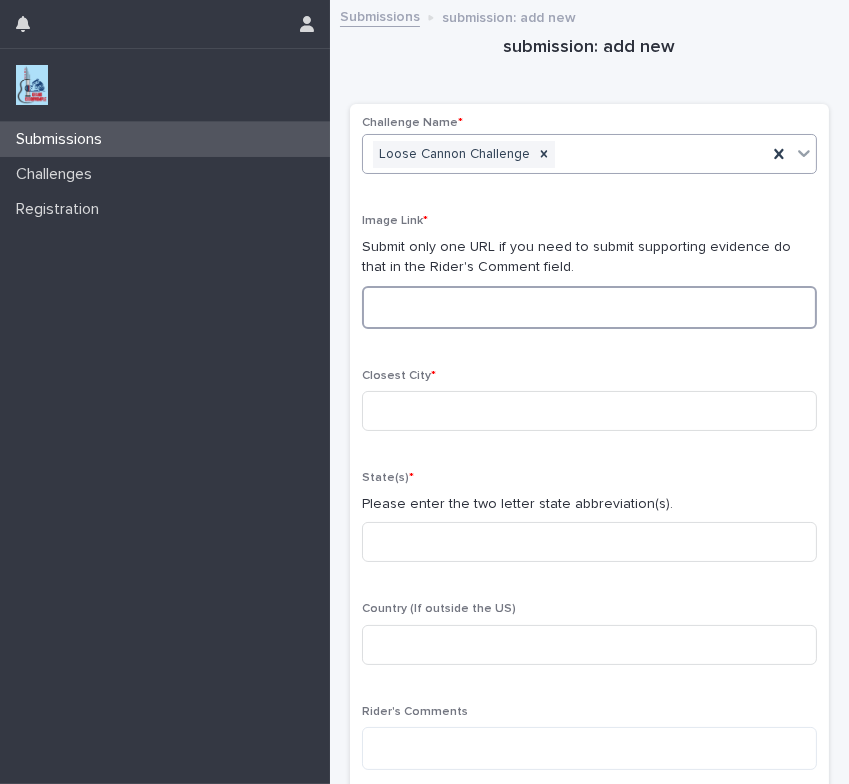 click at bounding box center (589, 307) 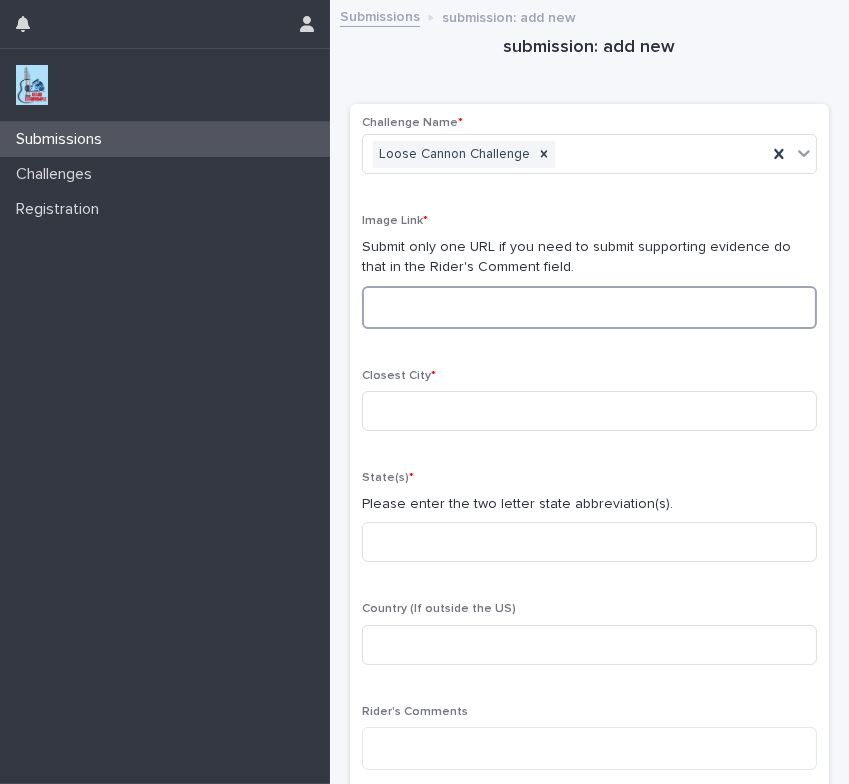paste on "**********" 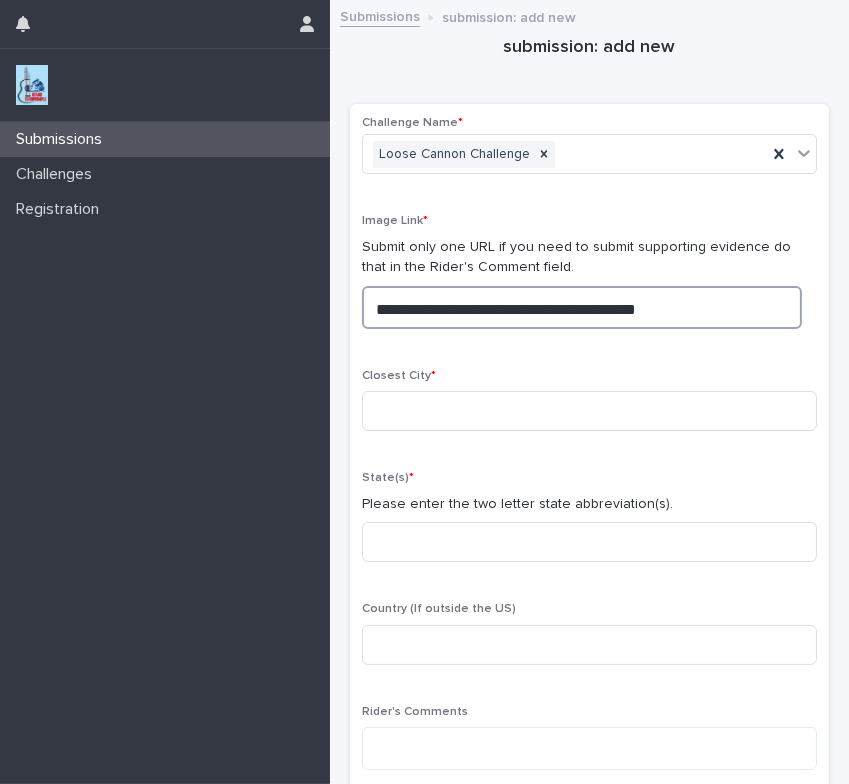 drag, startPoint x: 672, startPoint y: 307, endPoint x: 341, endPoint y: 409, distance: 346.35965 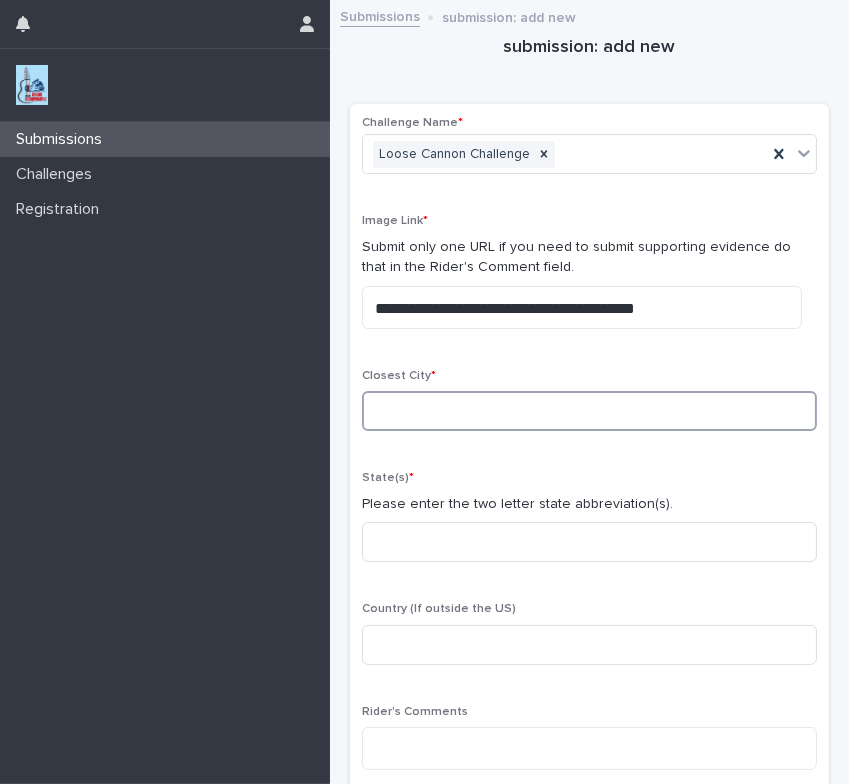 click at bounding box center [589, 411] 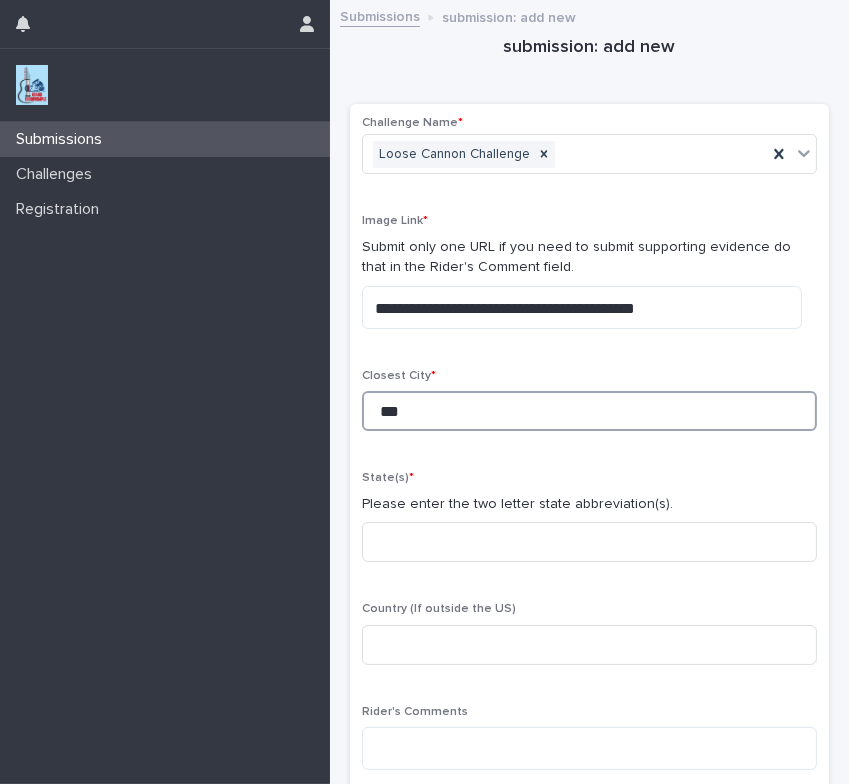type on "***" 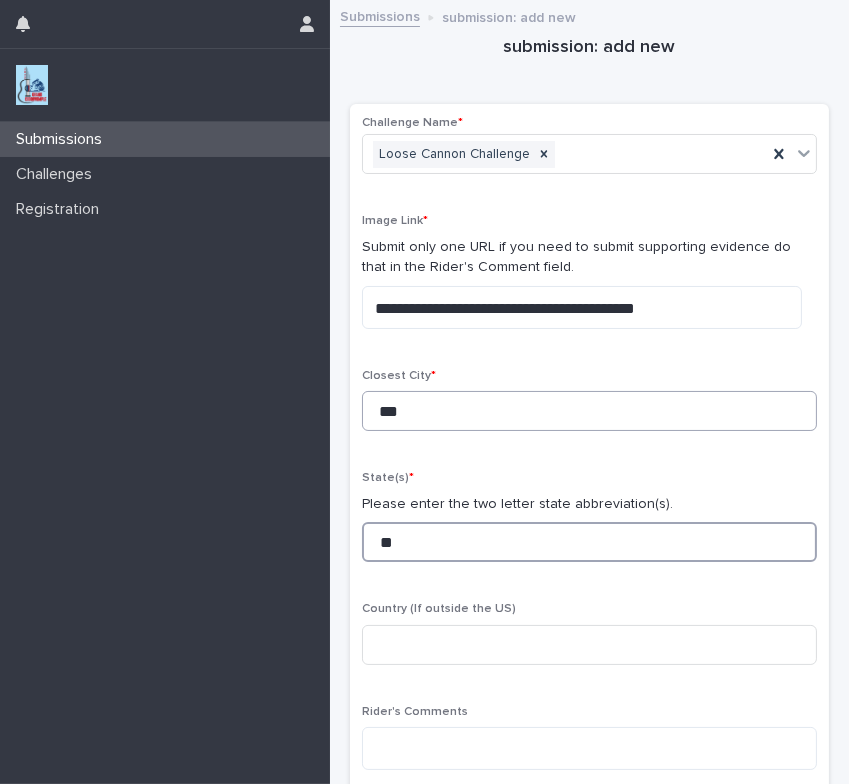 type on "**" 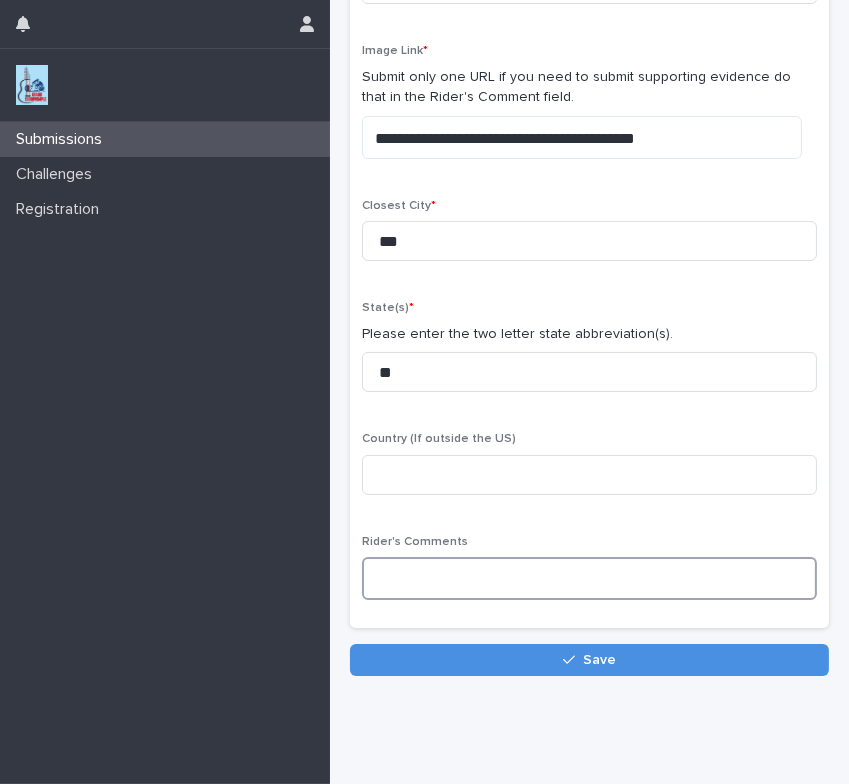 scroll, scrollTop: 217, scrollLeft: 0, axis: vertical 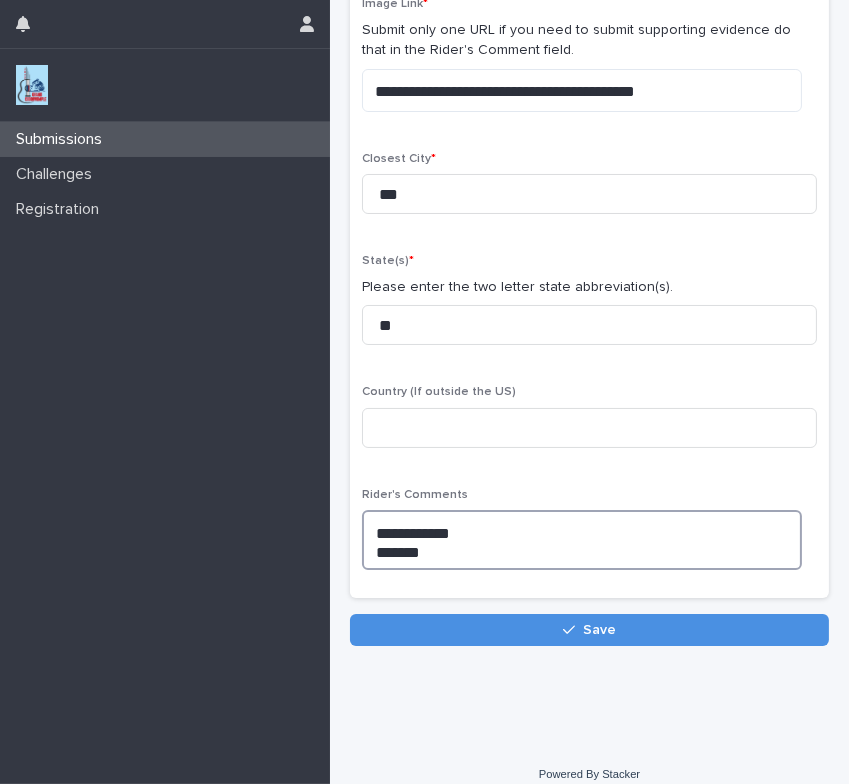 type on "[FIRST] [LAST]
[FIRST]" 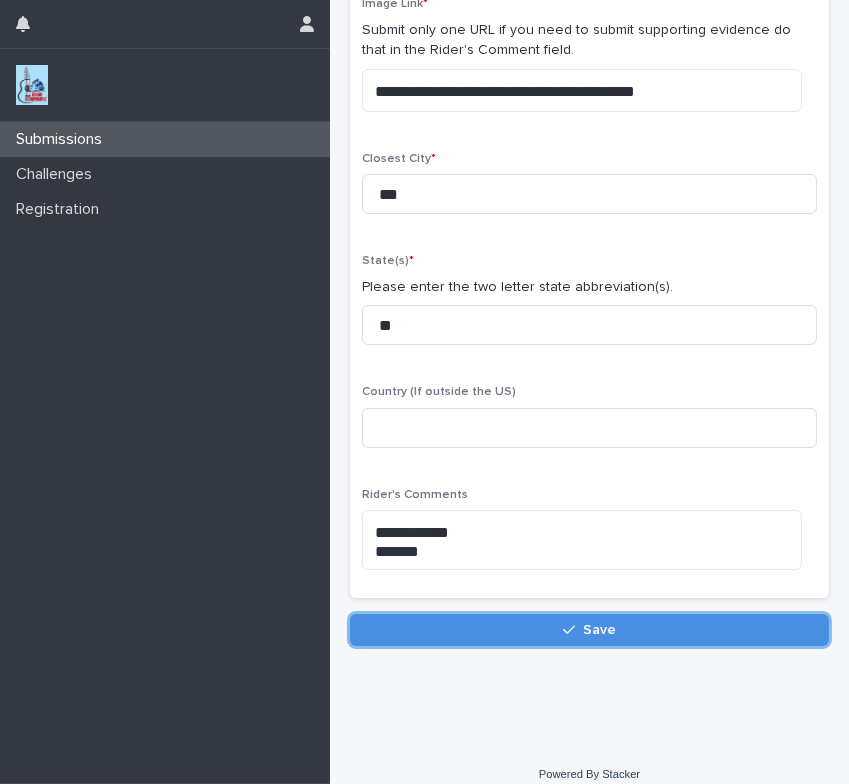 type 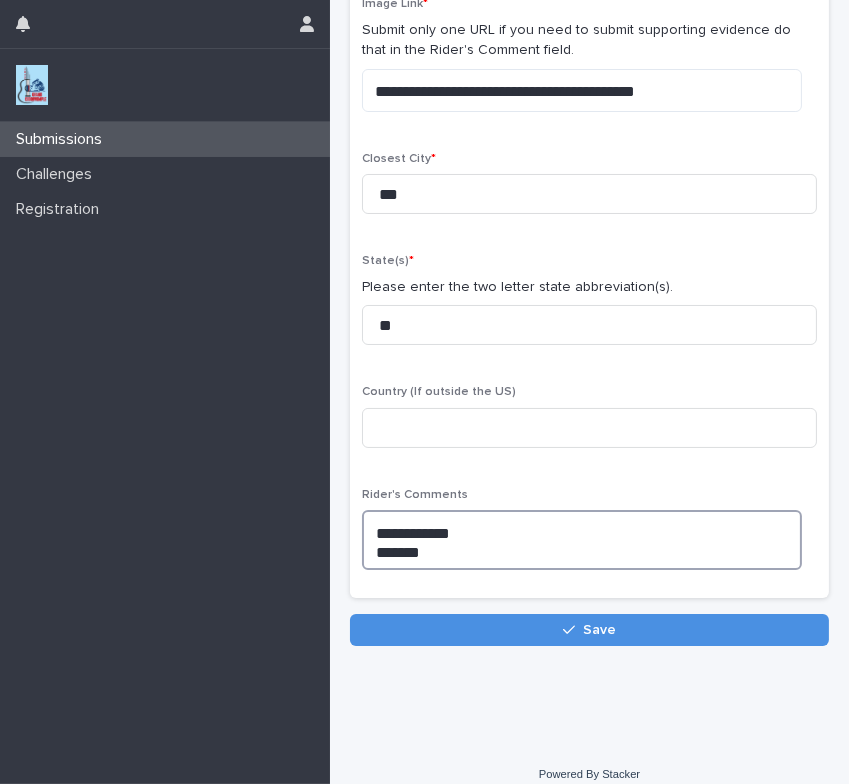 click on "[FIRST] [LAST]
[FIRST]" at bounding box center [582, 540] 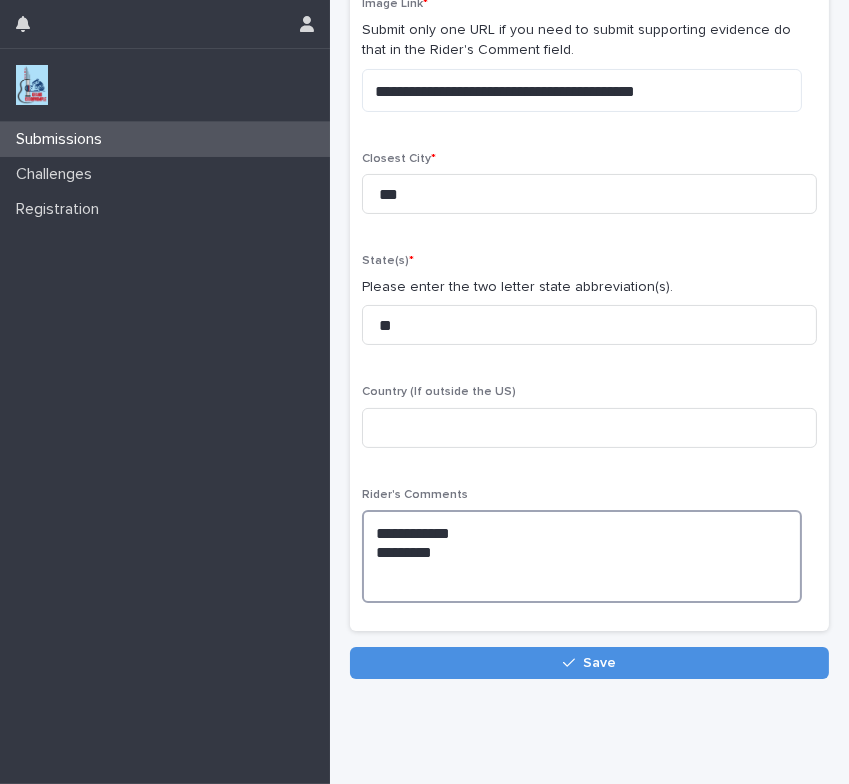 click on "[FIRST] [LAST]
[FIRST]" at bounding box center [582, 556] 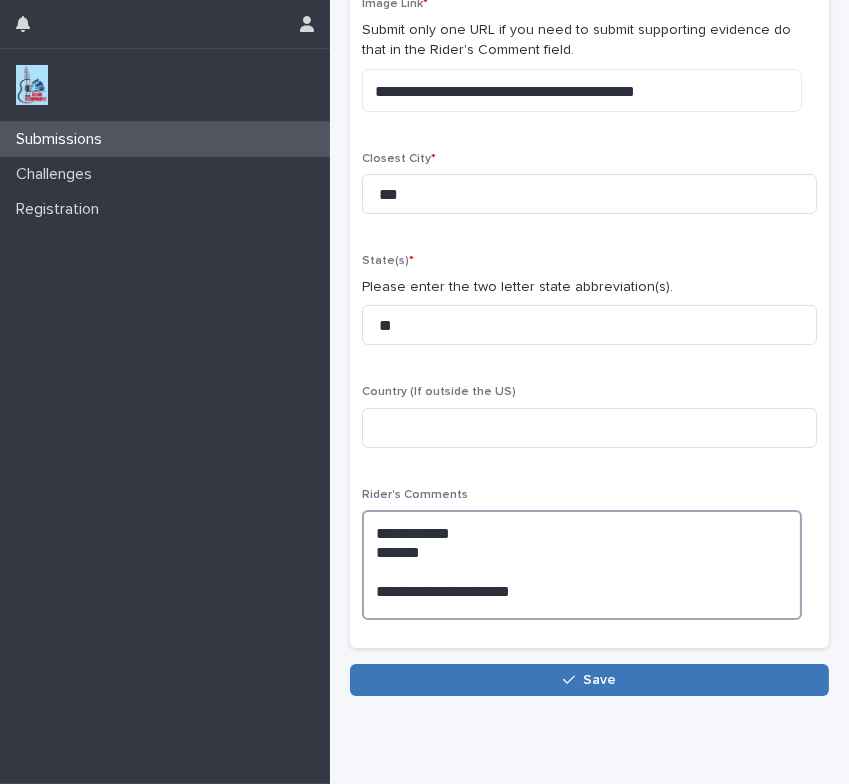 type on "[FIRST] [LAST]
[FIRST]
[FIRST] [LAST] [FIRST]" 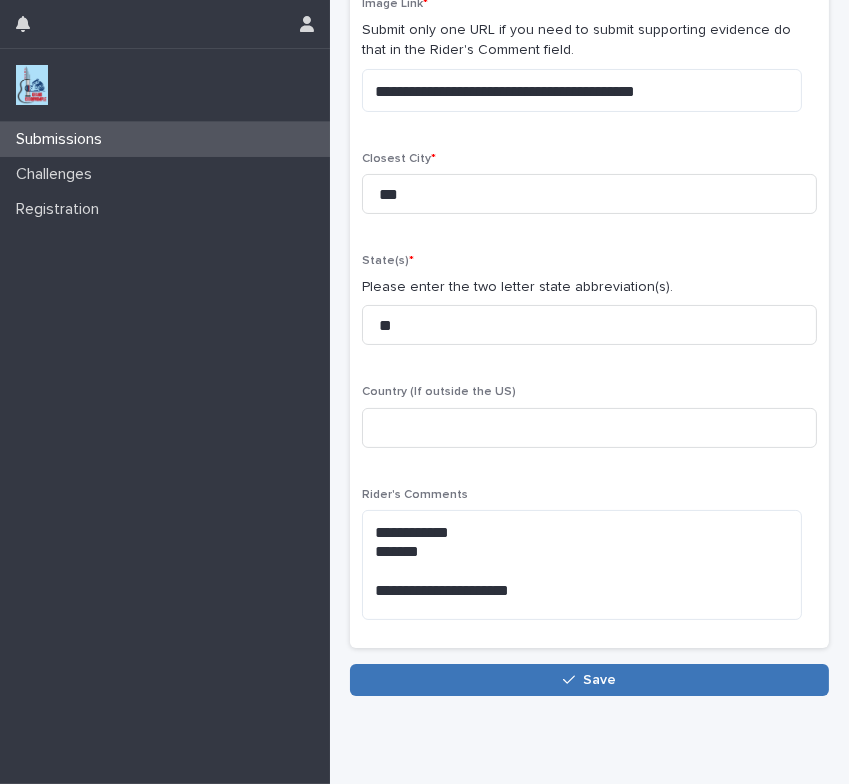 click on "Save" at bounding box center (589, 680) 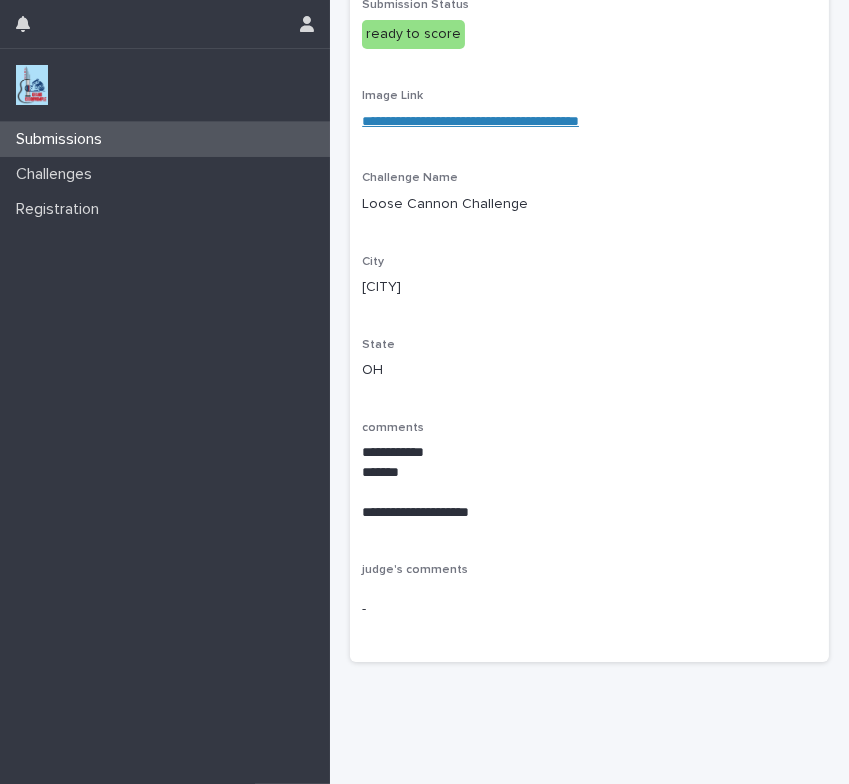 scroll, scrollTop: 0, scrollLeft: 0, axis: both 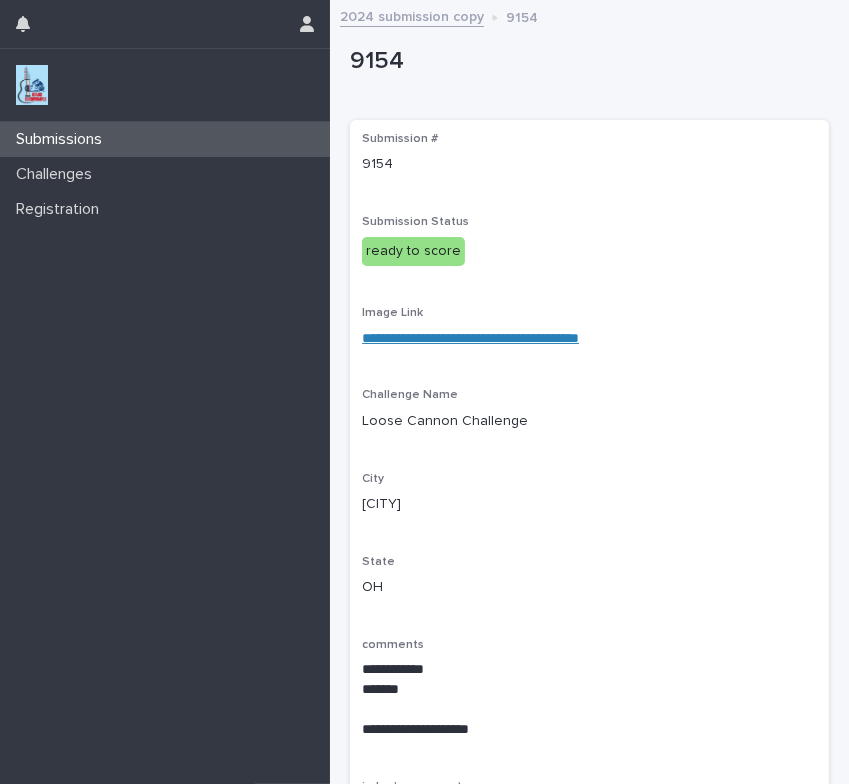 click at bounding box center [32, 85] 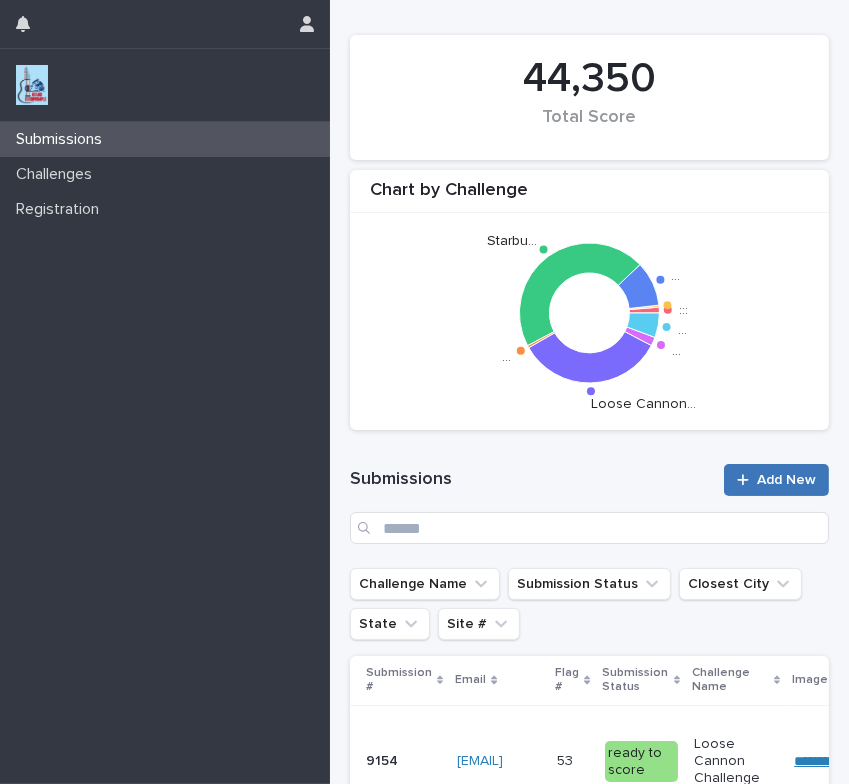 click on "Add New" at bounding box center [786, 480] 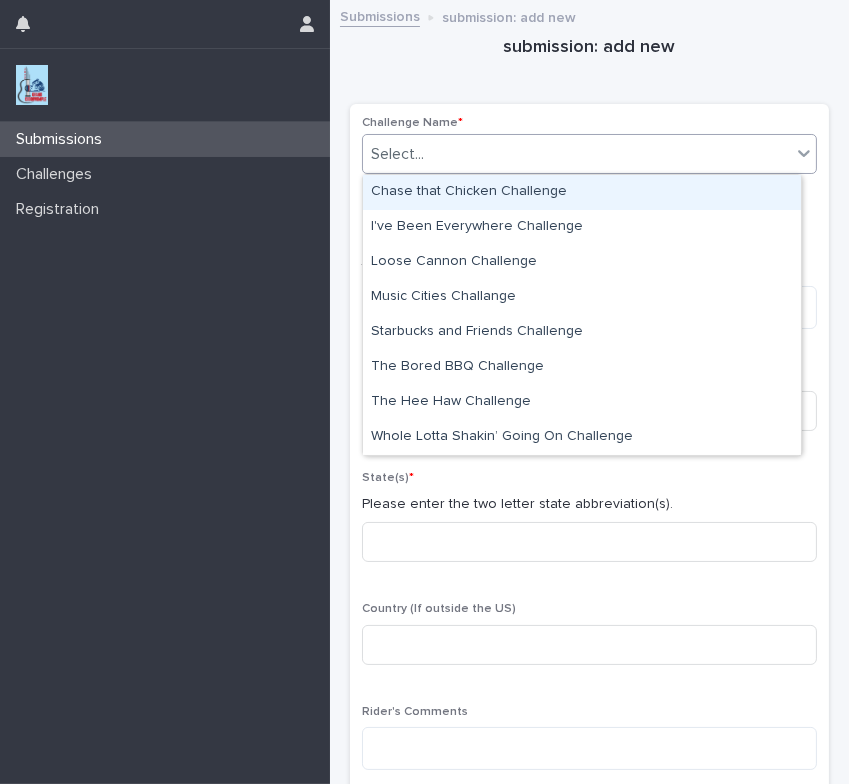 click on "Select..." at bounding box center (397, 154) 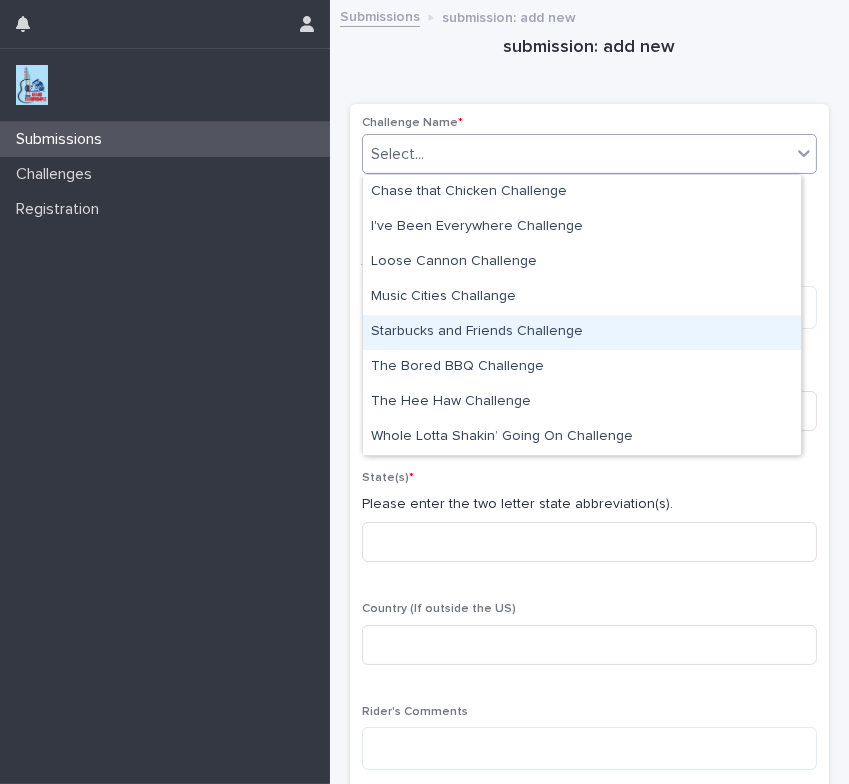 drag, startPoint x: 427, startPoint y: 310, endPoint x: 412, endPoint y: 333, distance: 27.45906 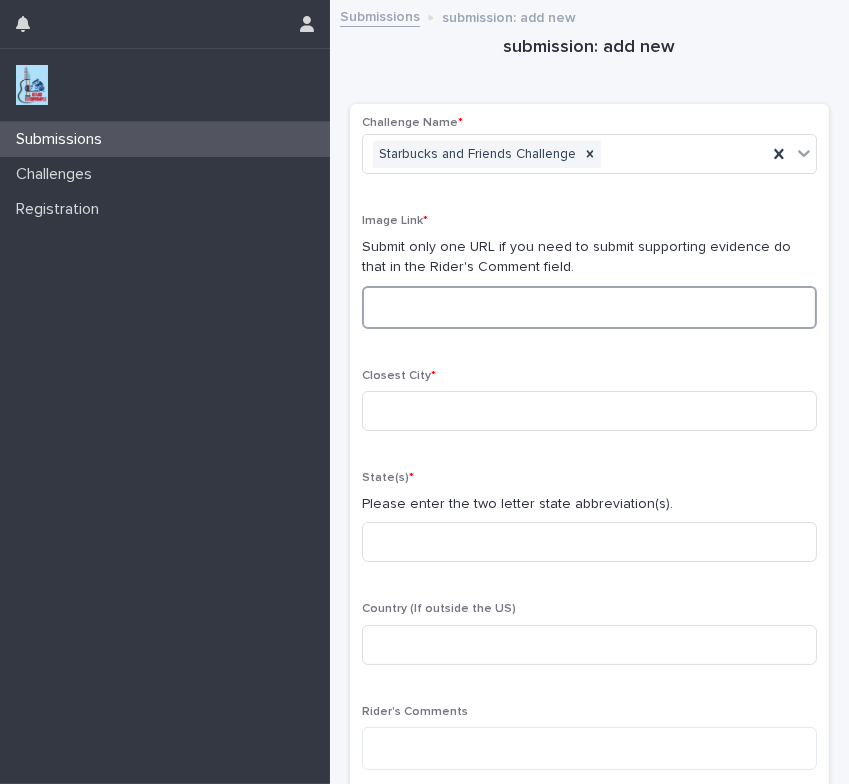 click at bounding box center (589, 307) 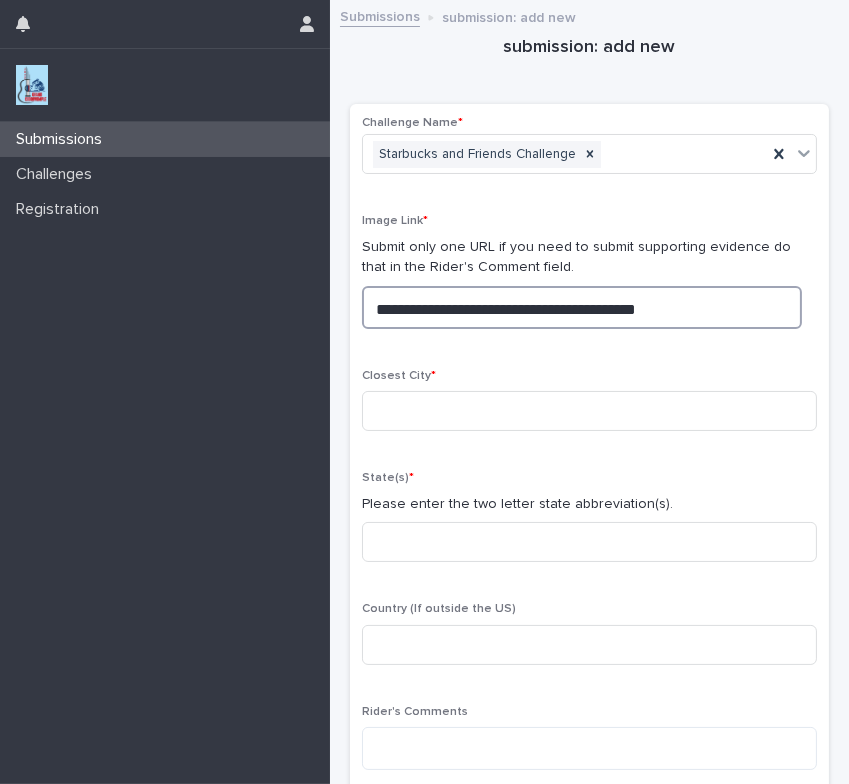 drag, startPoint x: 715, startPoint y: 312, endPoint x: 246, endPoint y: 440, distance: 486.15326 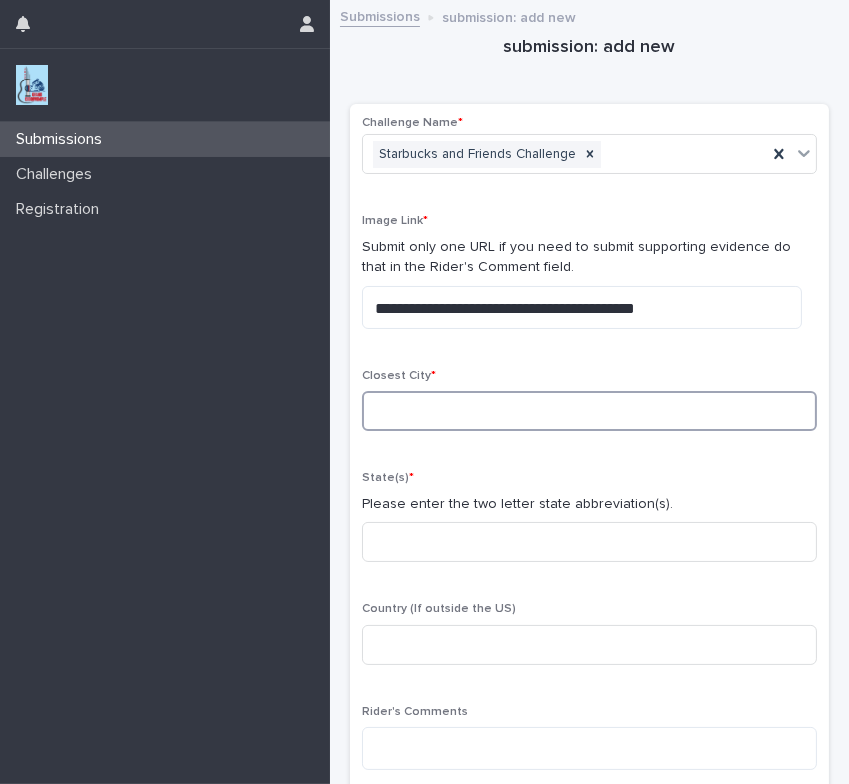 click at bounding box center (589, 411) 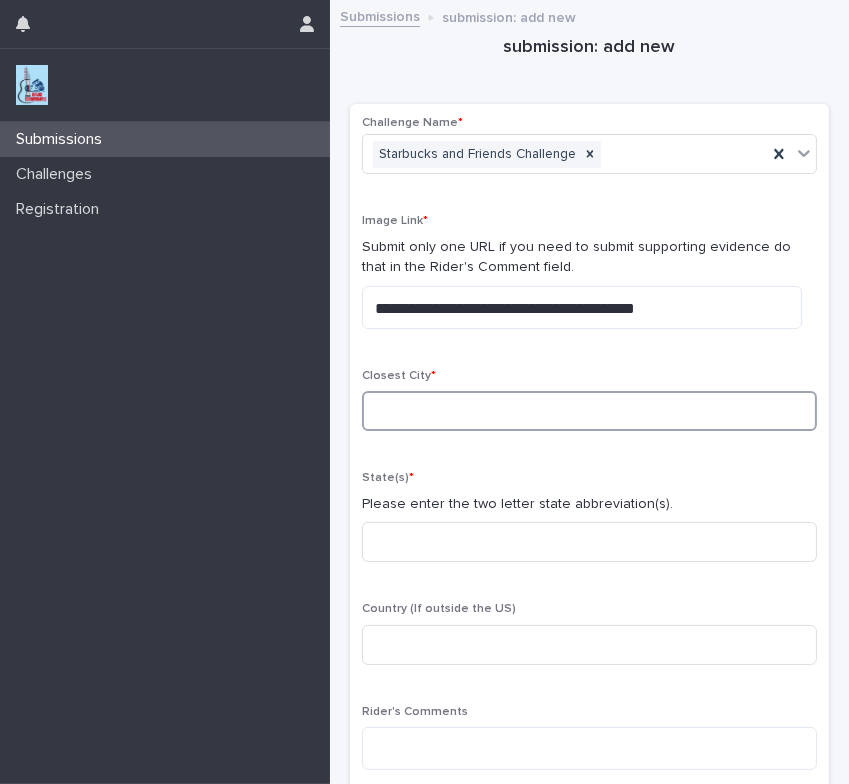 type on "***" 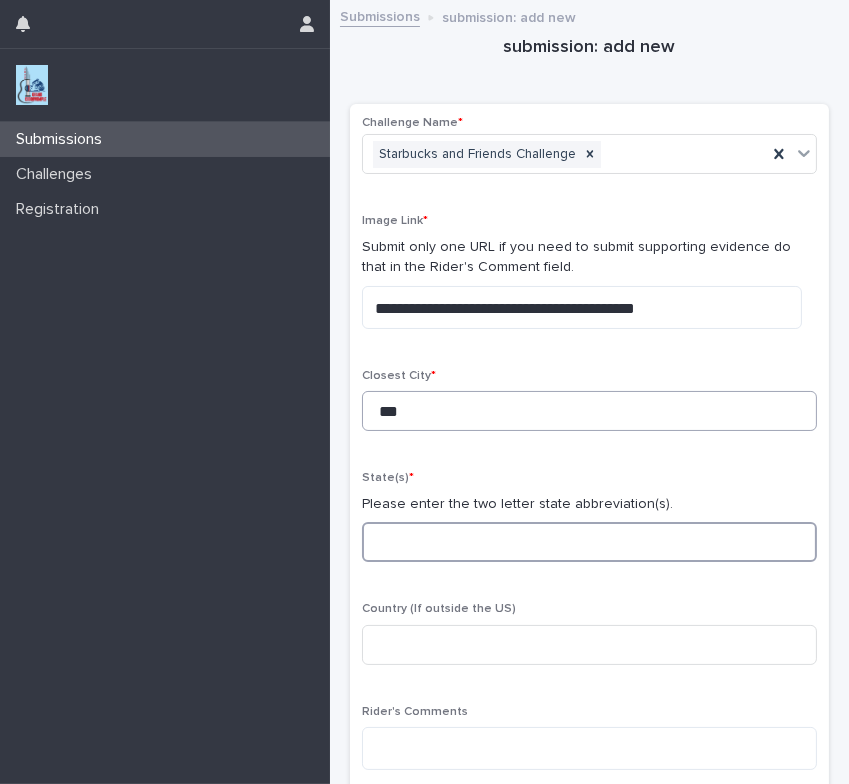 type on "**" 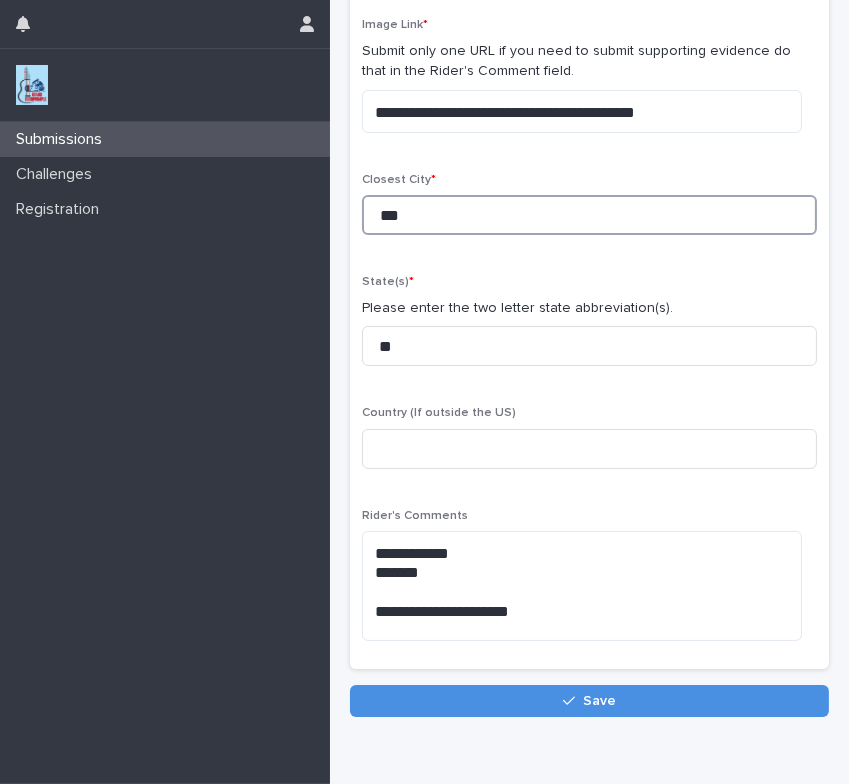 scroll, scrollTop: 84, scrollLeft: 0, axis: vertical 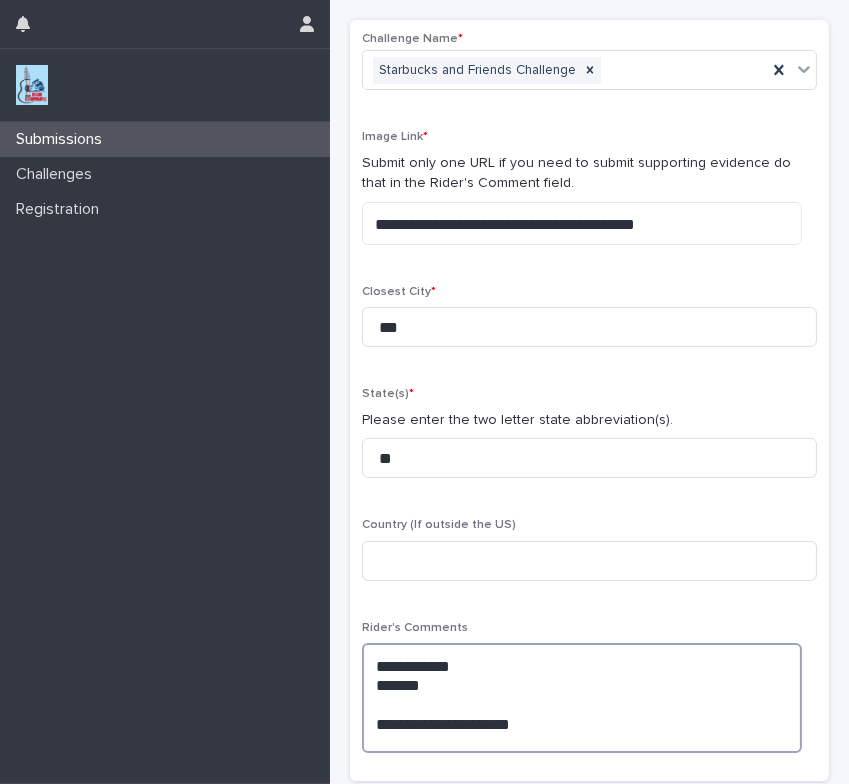 drag, startPoint x: 374, startPoint y: 659, endPoint x: 536, endPoint y: 632, distance: 164.23459 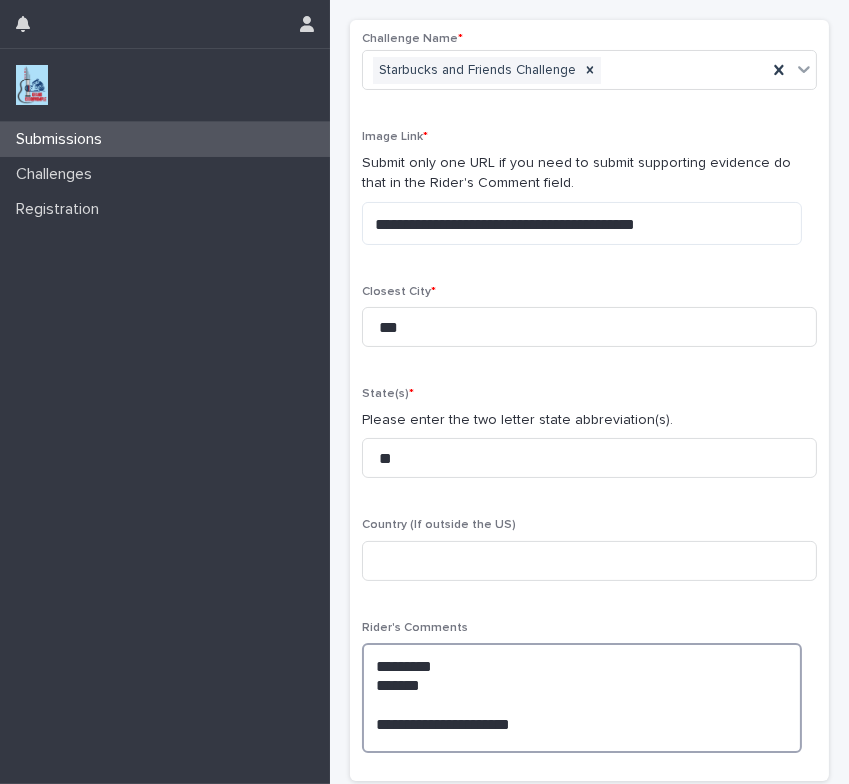 drag, startPoint x: 526, startPoint y: 694, endPoint x: 436, endPoint y: 745, distance: 103.44564 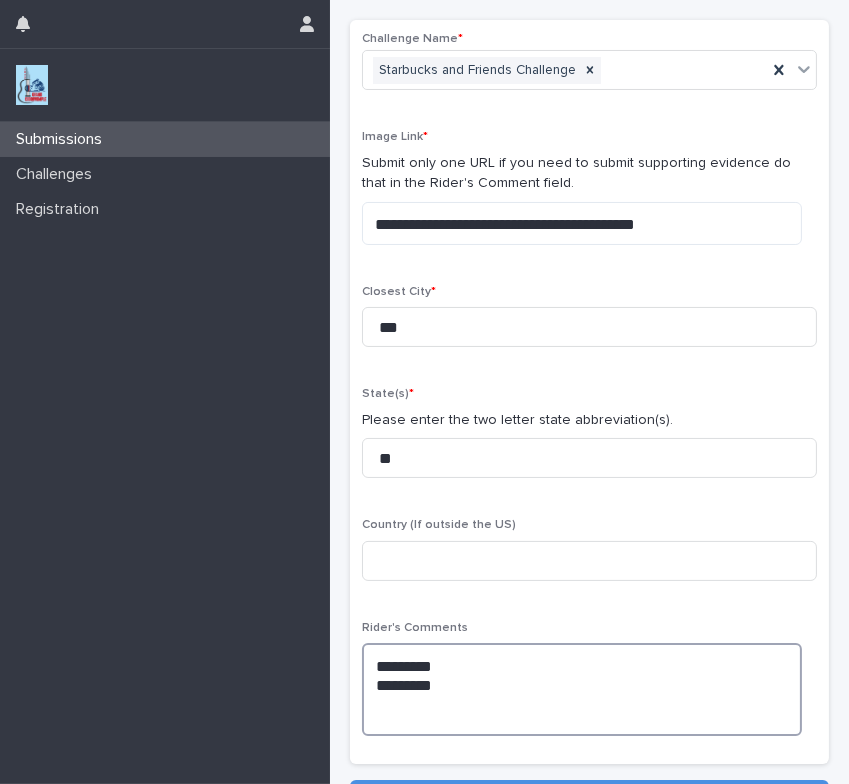 click on "[FIRST] [LAST]
[FIRST]" at bounding box center (582, 689) 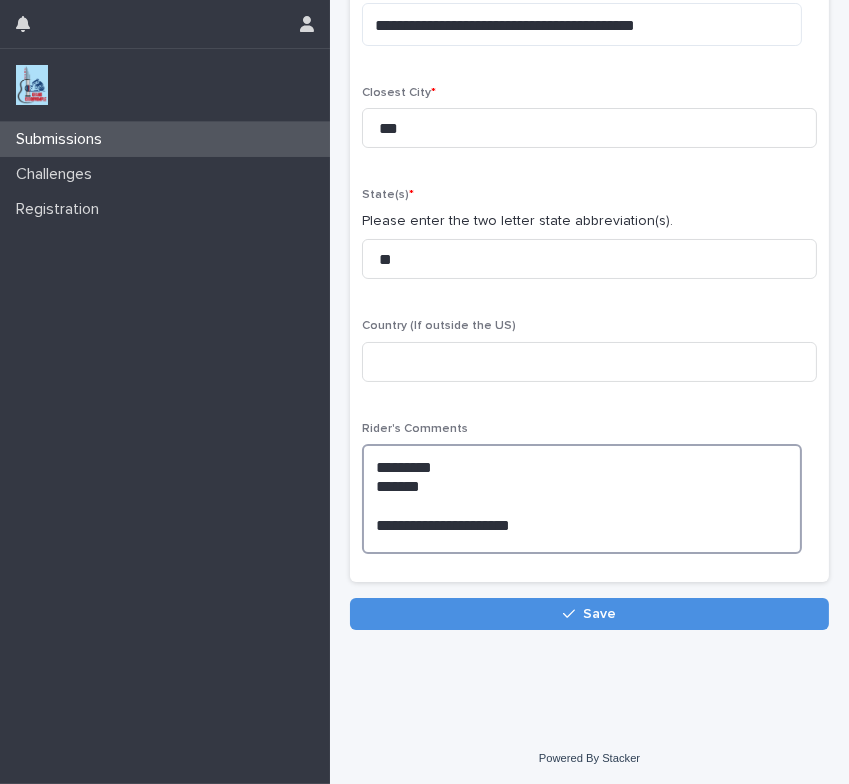 scroll, scrollTop: 284, scrollLeft: 0, axis: vertical 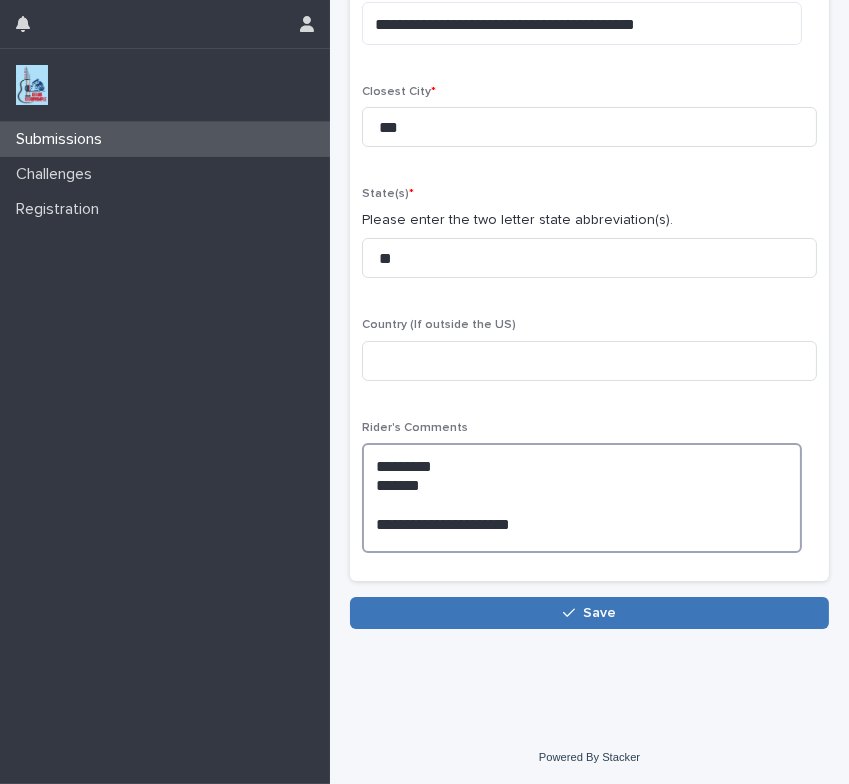 type on "[FIRST] [LAST]
[FIRST]
[FIRST] [LAST] [FIRST]" 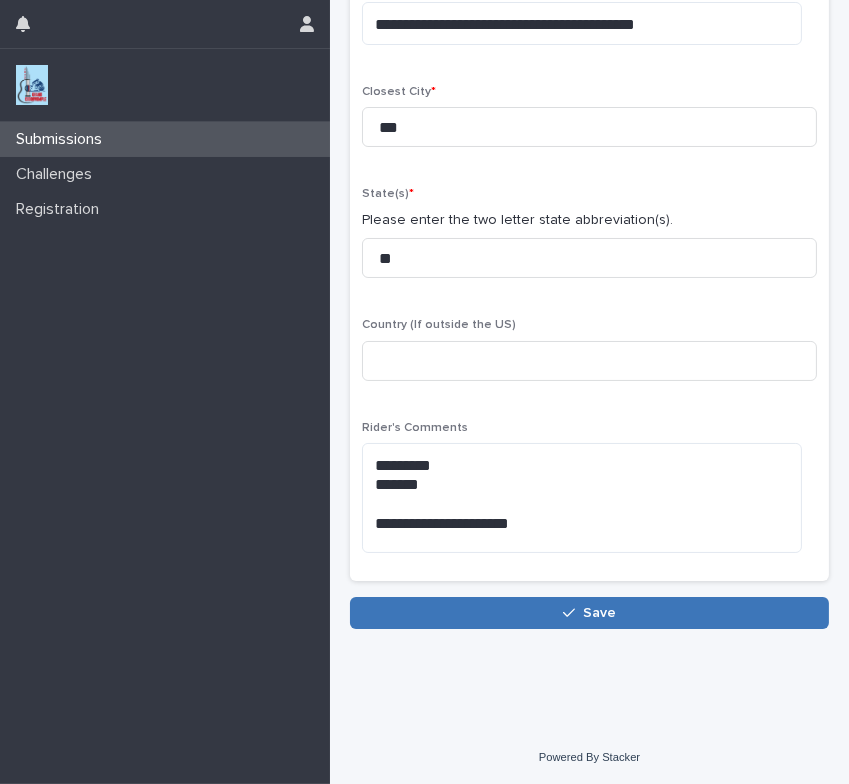 click at bounding box center [573, 613] 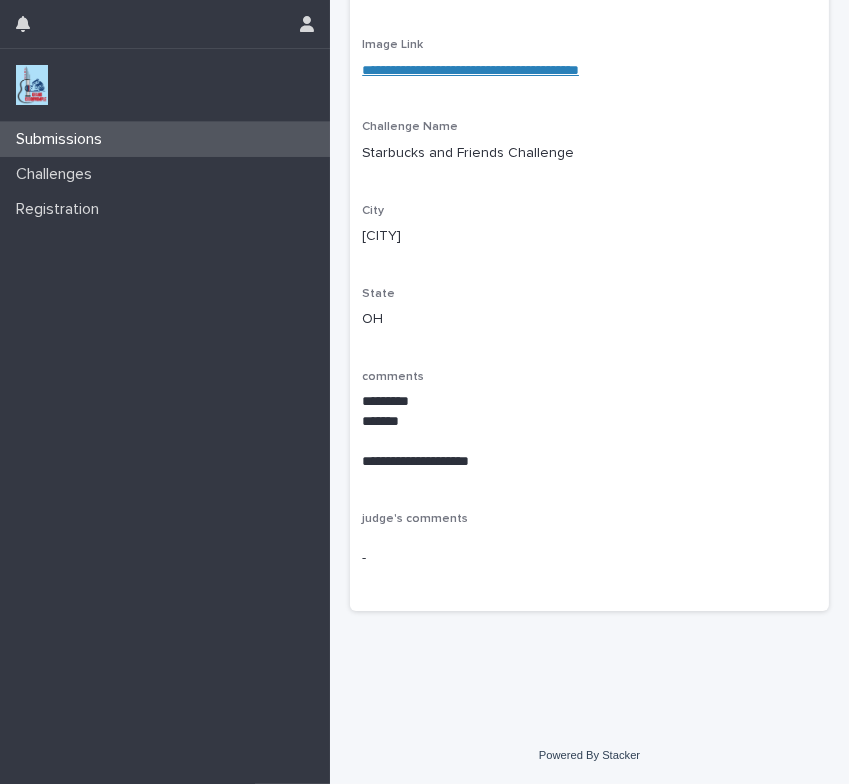 scroll, scrollTop: 0, scrollLeft: 0, axis: both 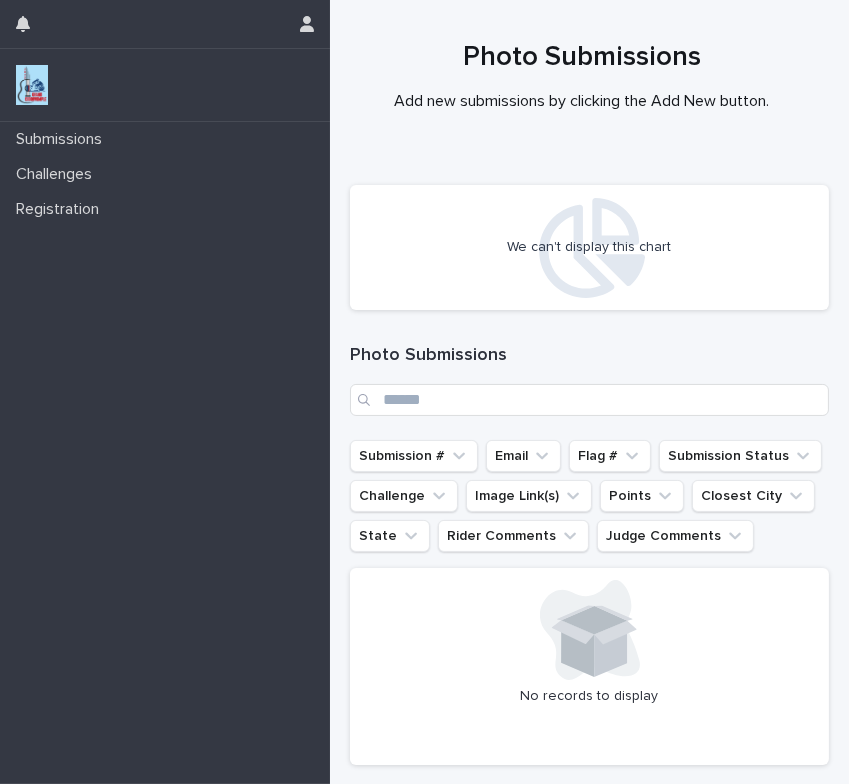 click at bounding box center (32, 85) 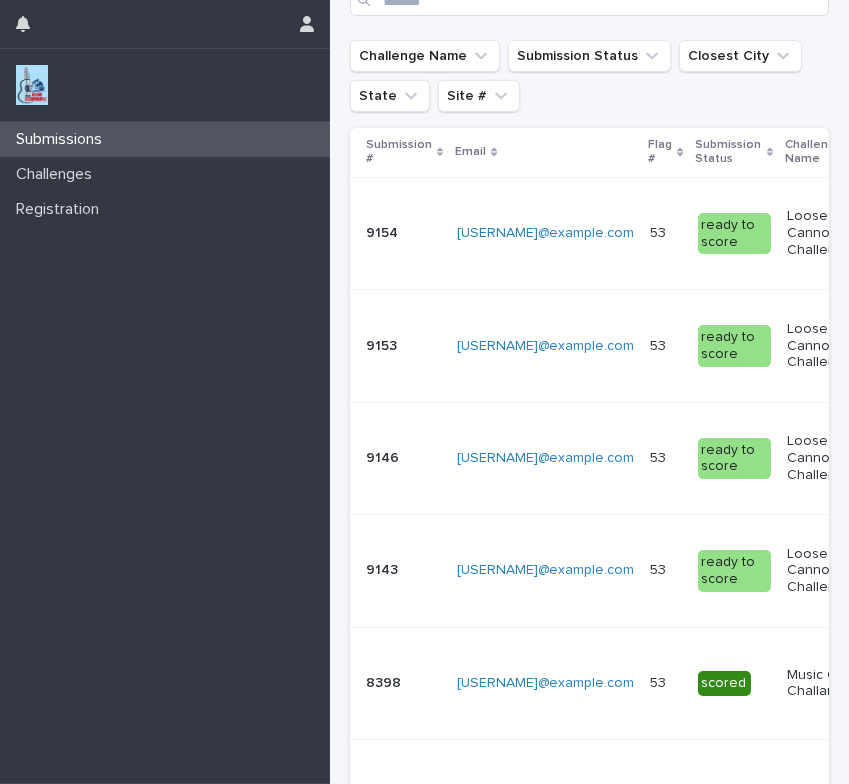 scroll, scrollTop: 266, scrollLeft: 0, axis: vertical 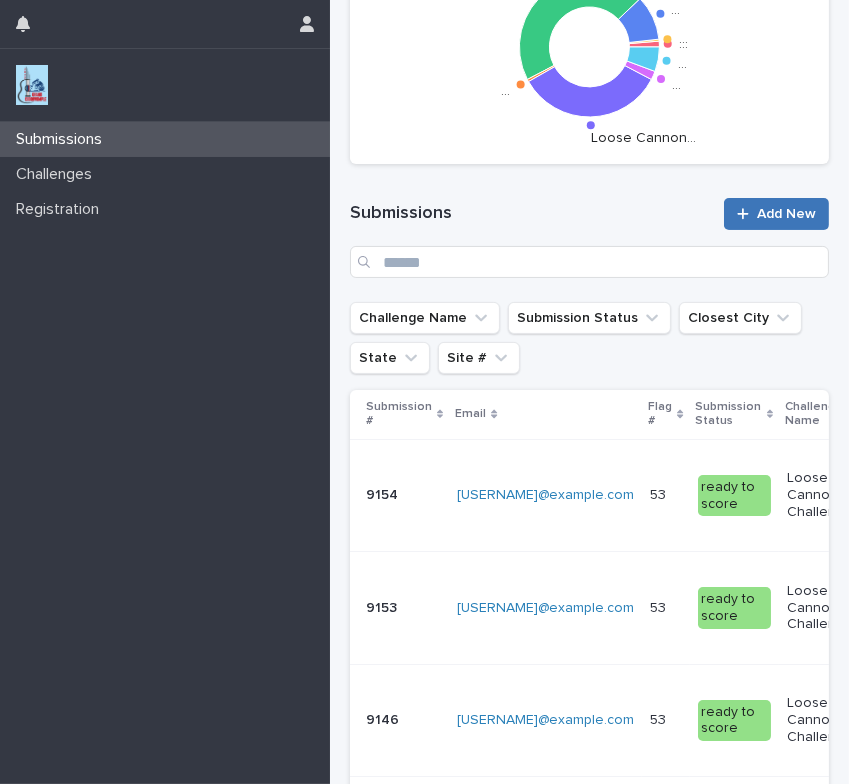 click on "Add New" at bounding box center [786, 214] 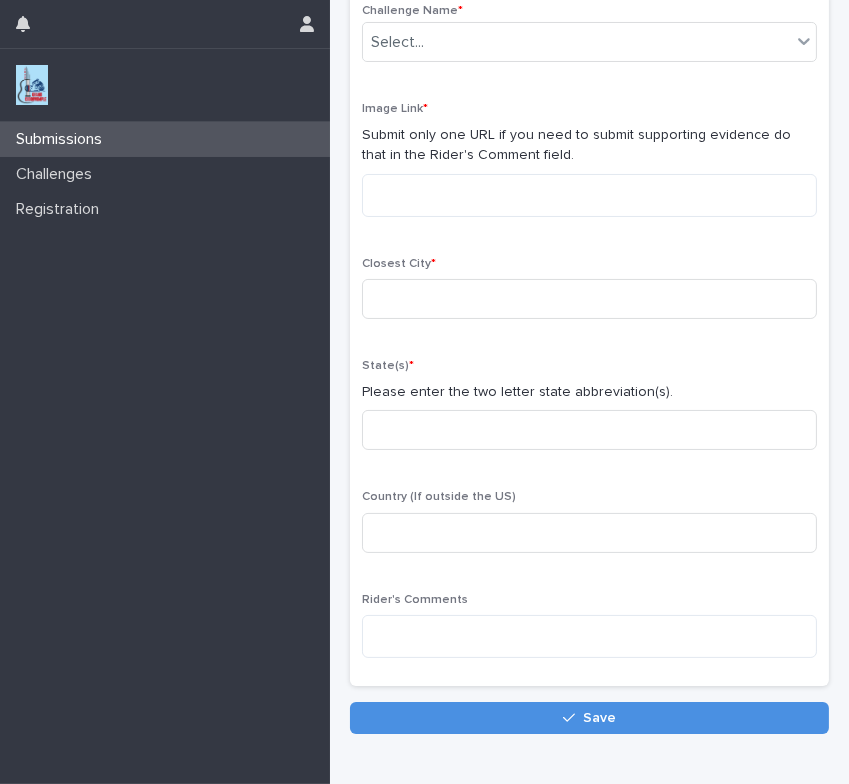 scroll, scrollTop: 0, scrollLeft: 0, axis: both 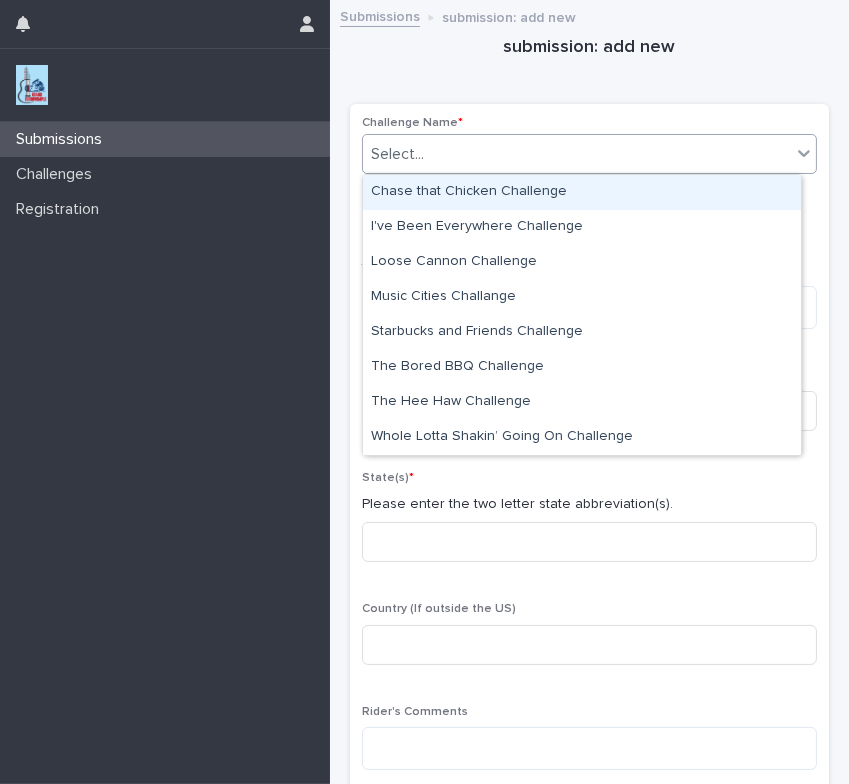 click on "Select..." at bounding box center [577, 154] 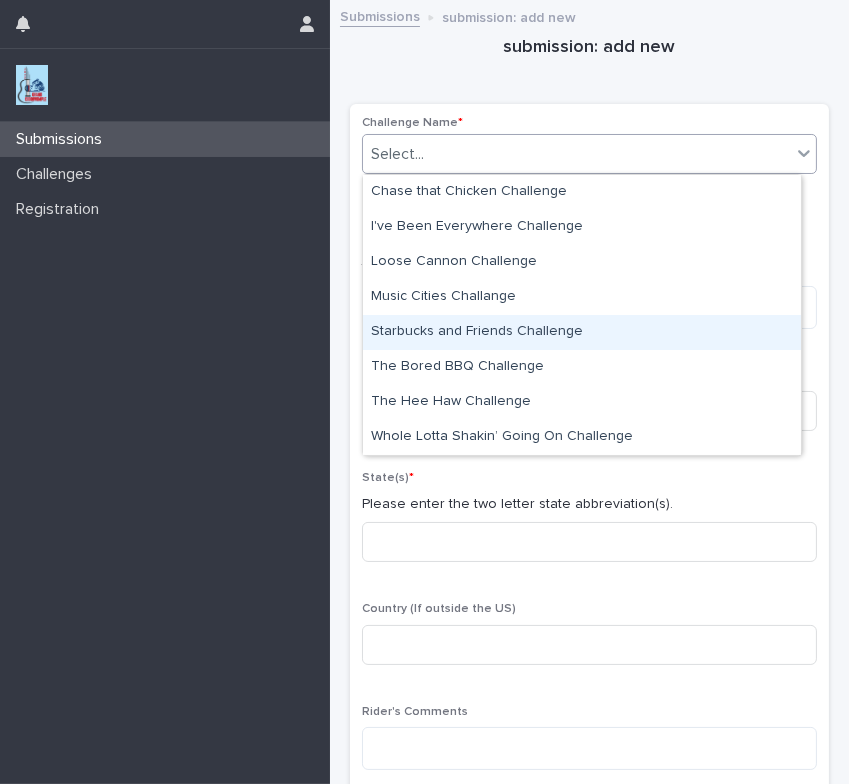 click on "Starbucks and Friends Challenge" at bounding box center [582, 332] 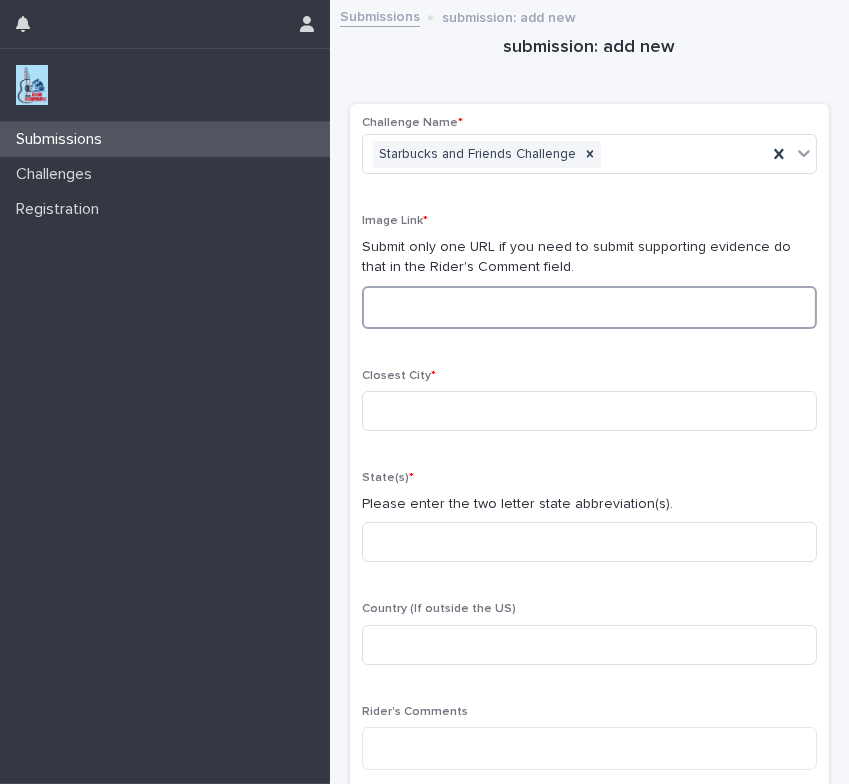 click at bounding box center [589, 307] 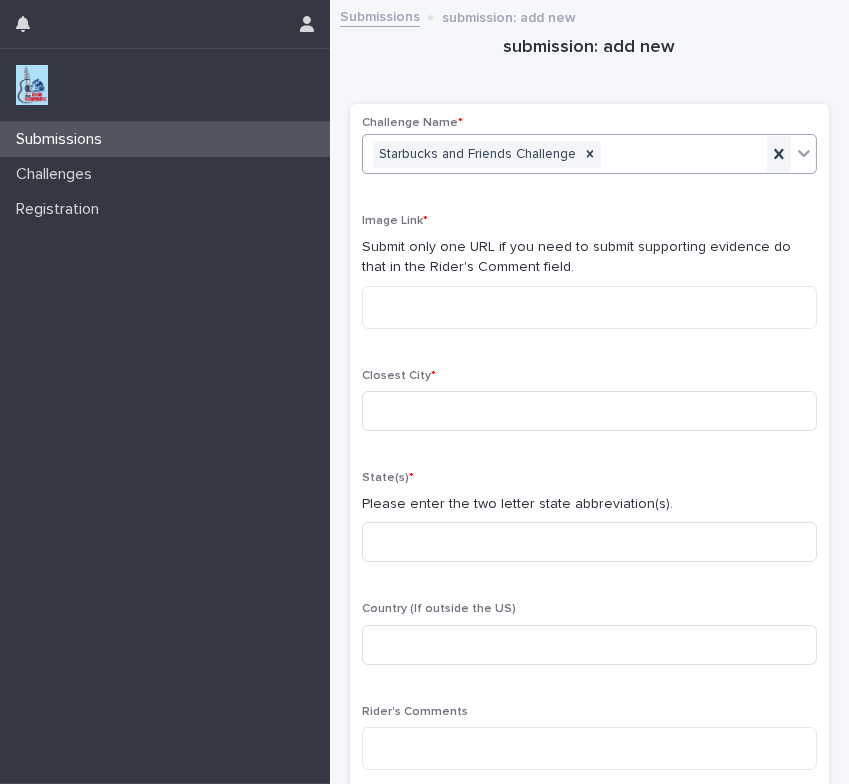 click 